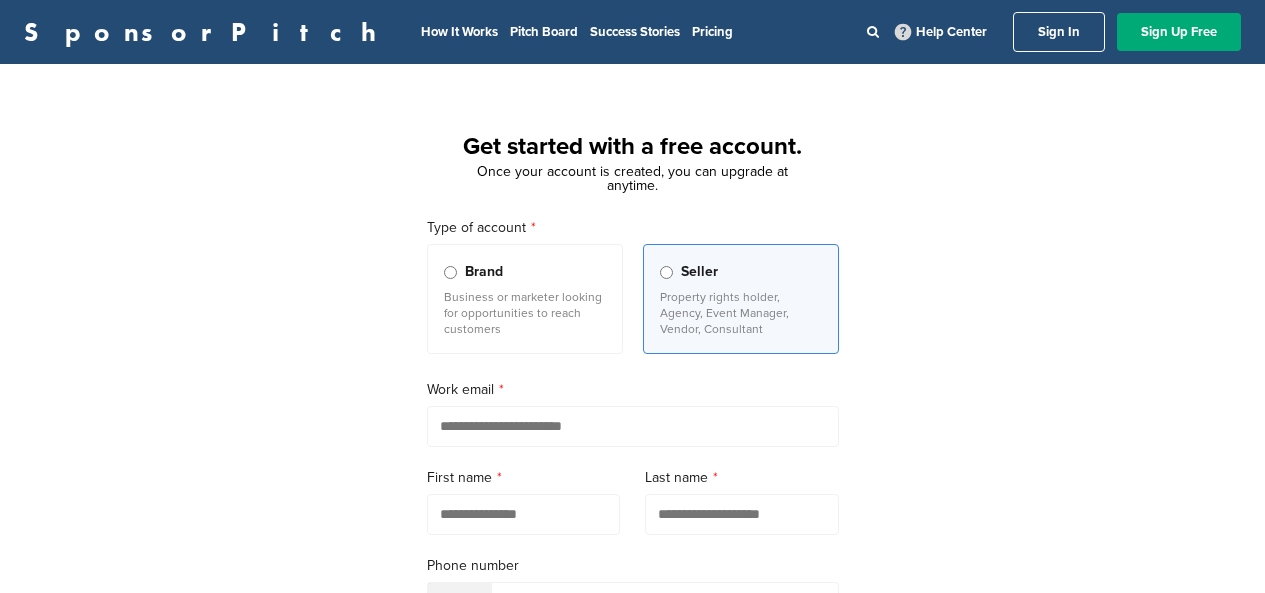 scroll, scrollTop: 0, scrollLeft: 0, axis: both 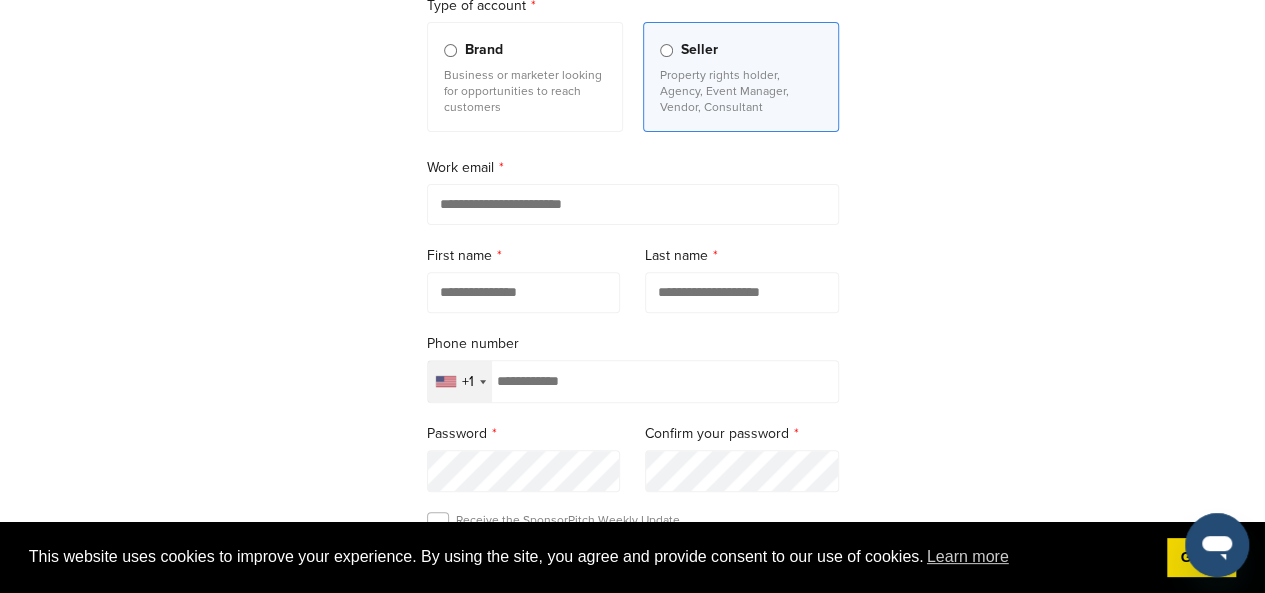 click at bounding box center (633, 204) 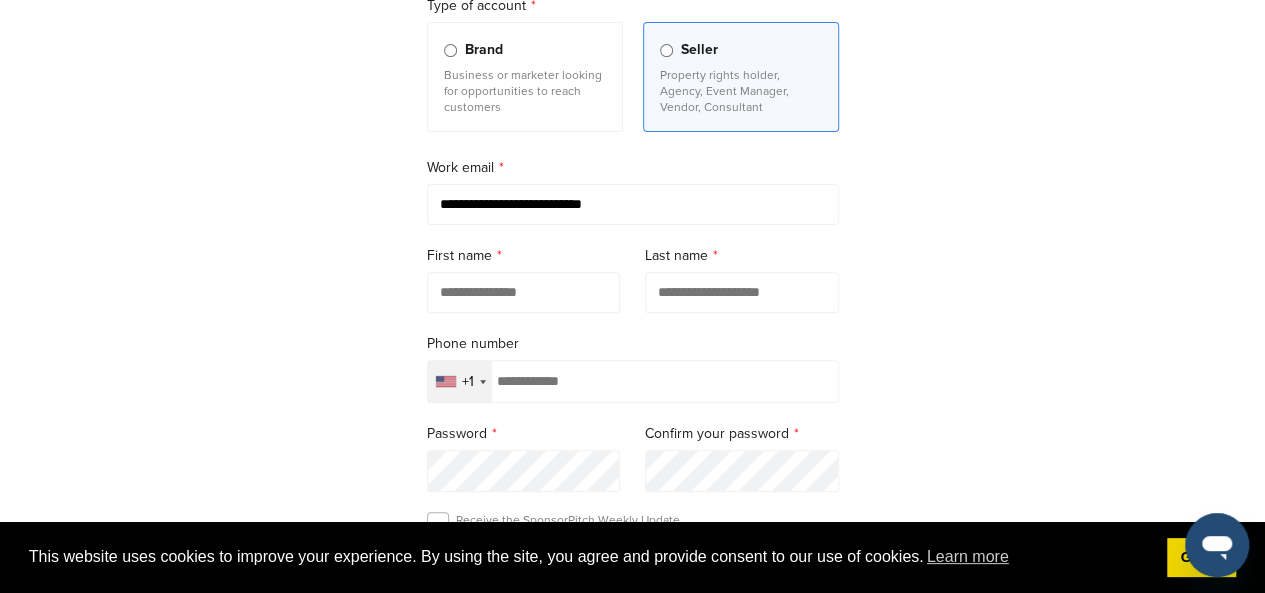 type on "******" 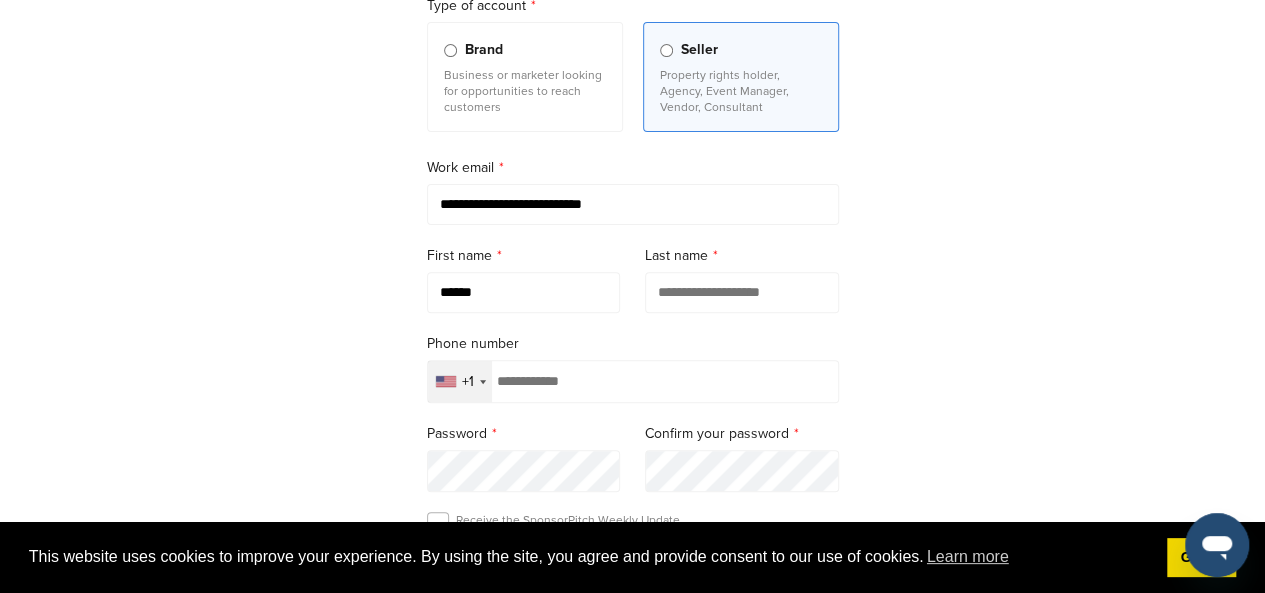 type on "*********" 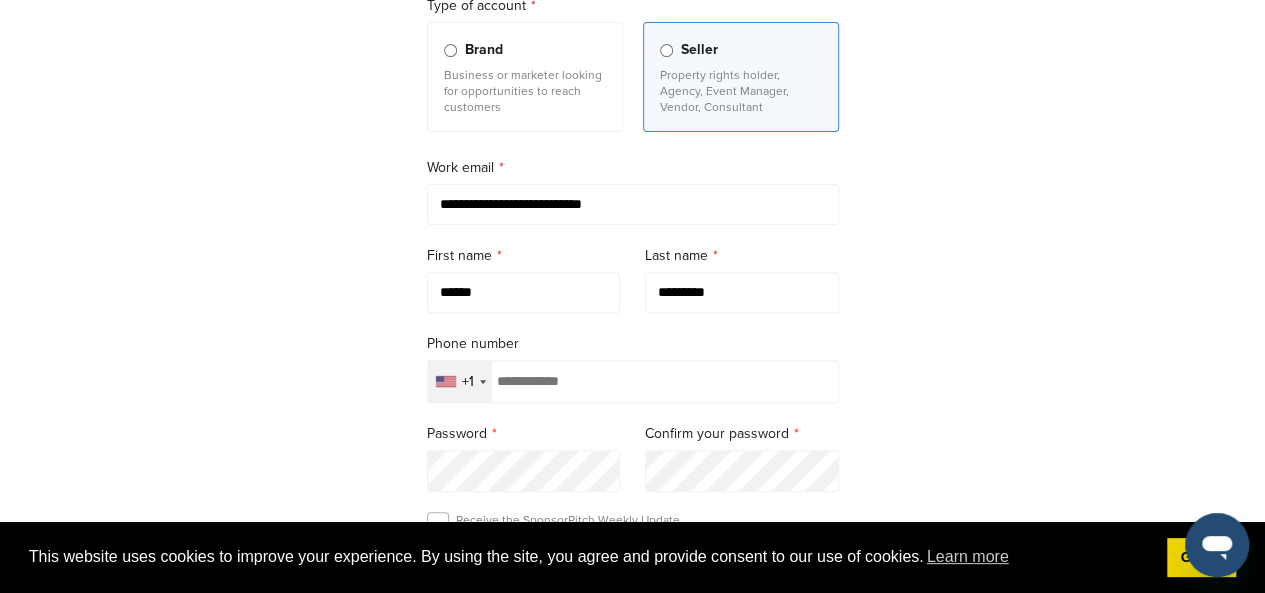 type on "**********" 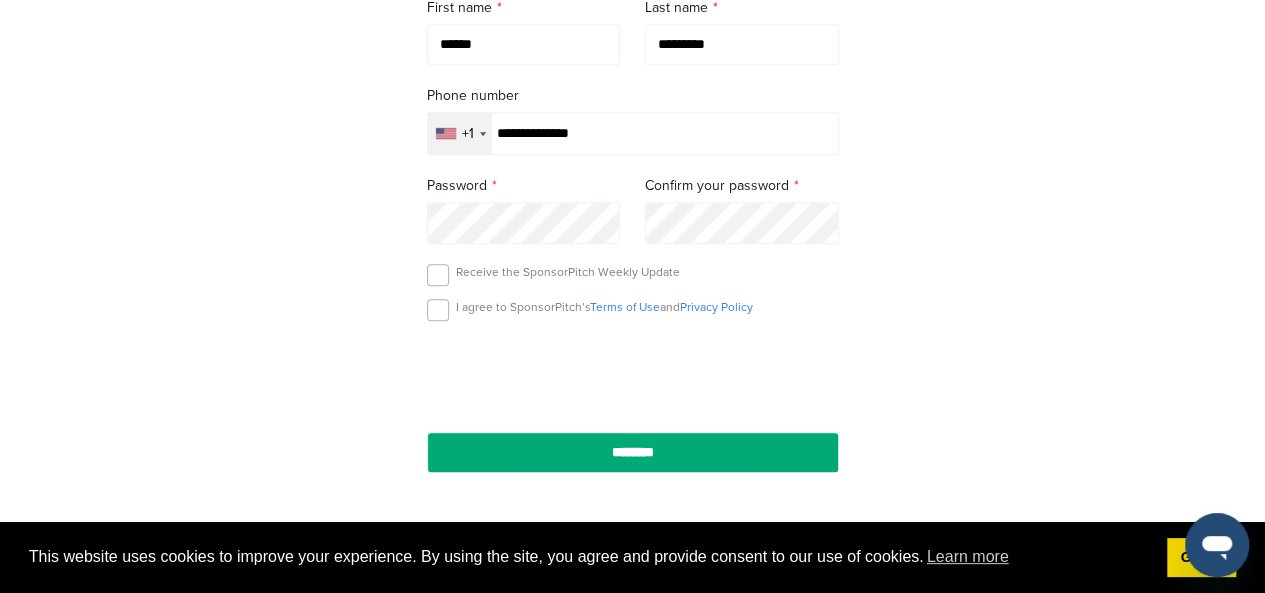 scroll, scrollTop: 472, scrollLeft: 0, axis: vertical 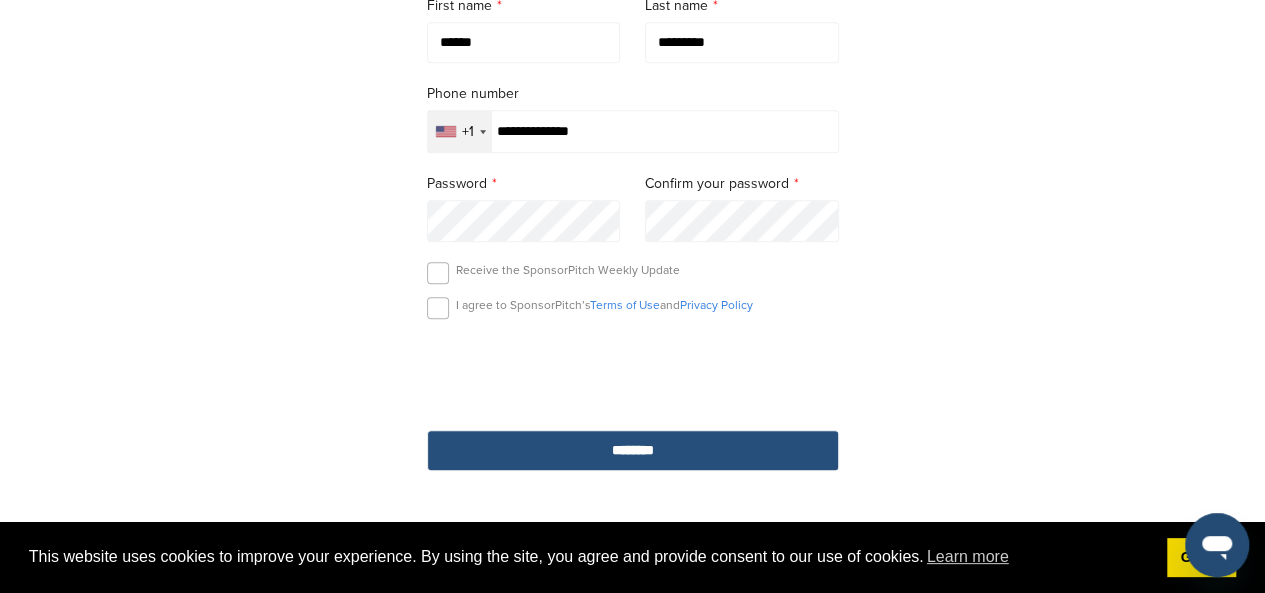 click on "********" at bounding box center (633, 450) 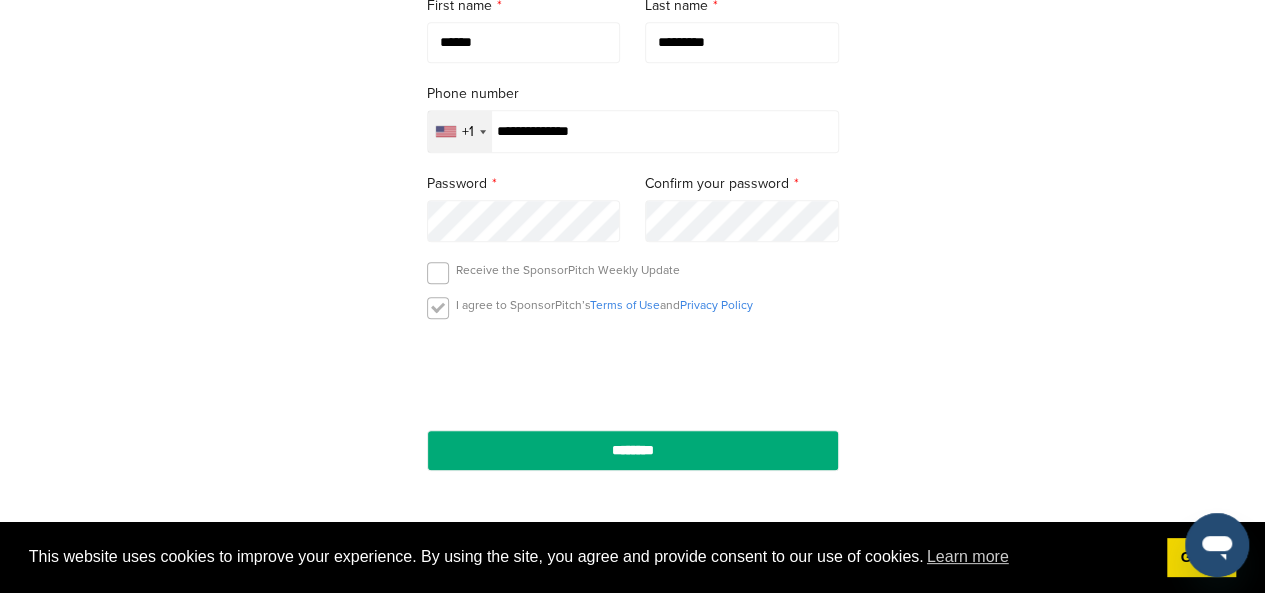 click at bounding box center [438, 308] 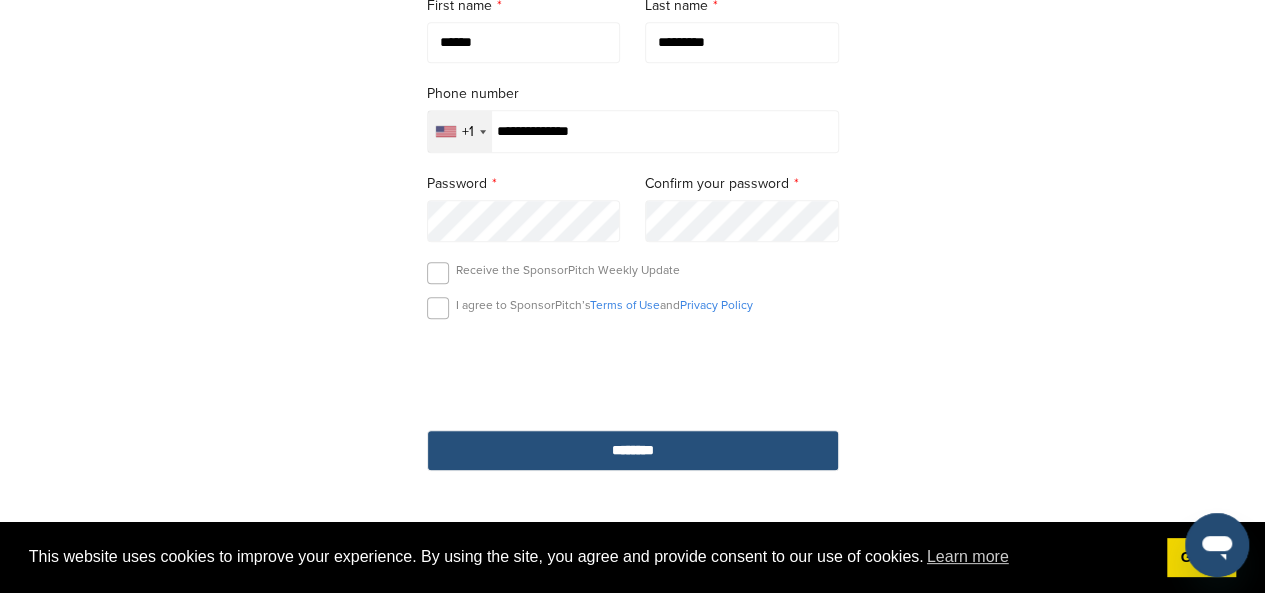 click on "********" at bounding box center (633, 450) 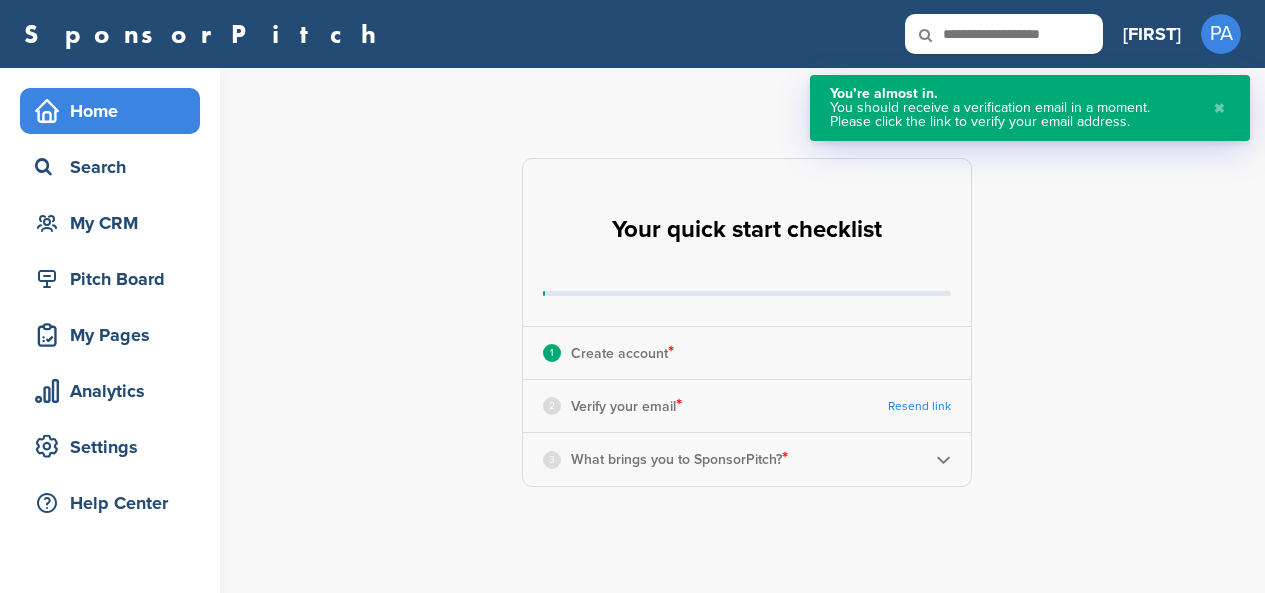 scroll, scrollTop: 0, scrollLeft: 0, axis: both 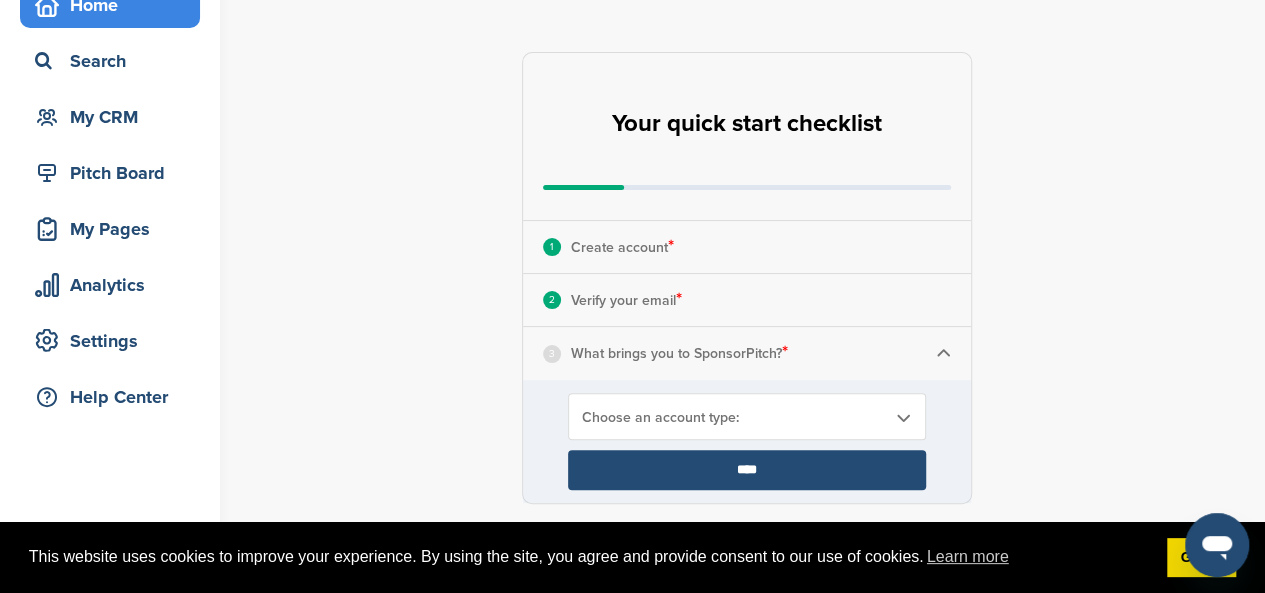 click on "3
What brings you to SponsorPitch?
*" at bounding box center (747, 353) 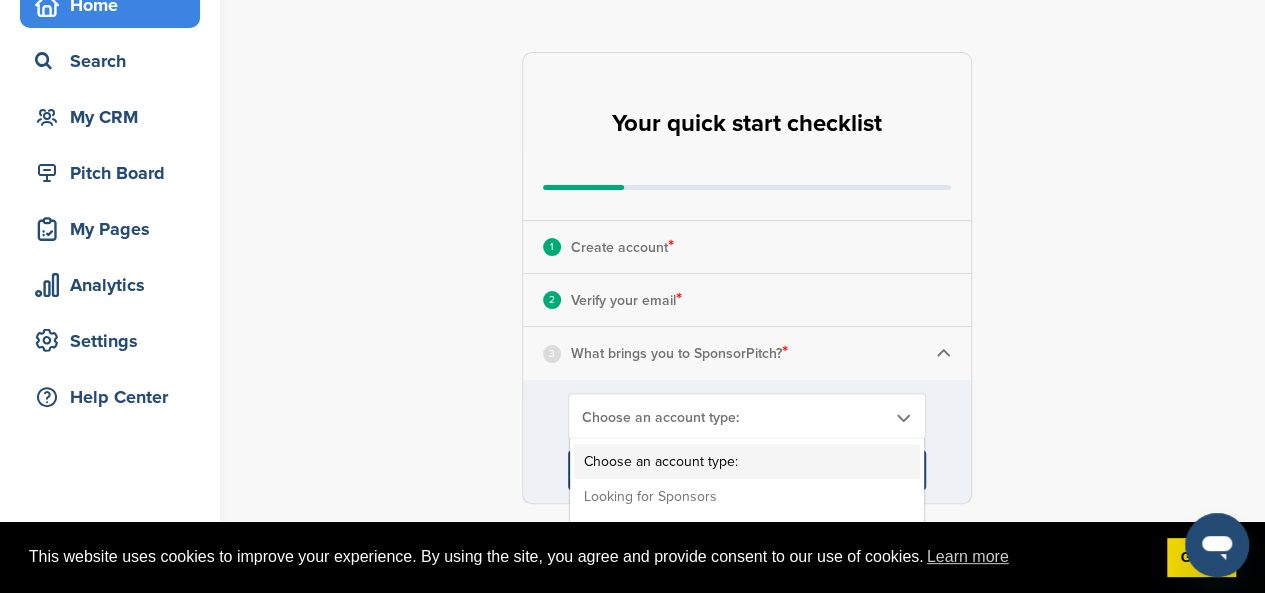 click on "Choose an account type:" at bounding box center [734, 417] 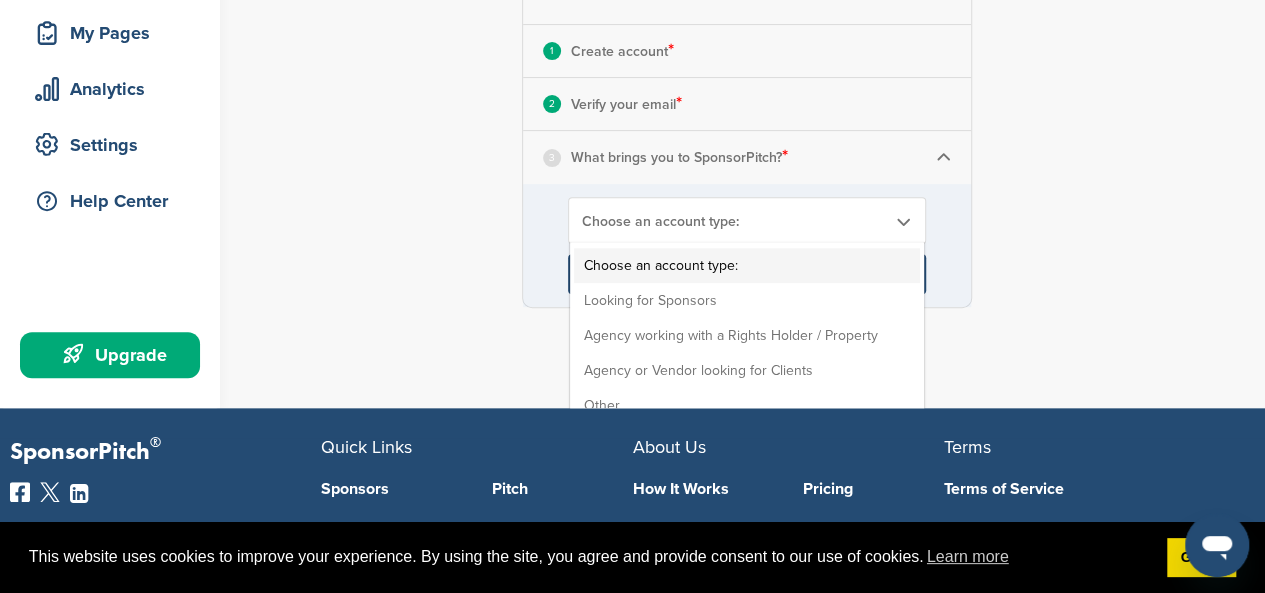 scroll, scrollTop: 305, scrollLeft: 0, axis: vertical 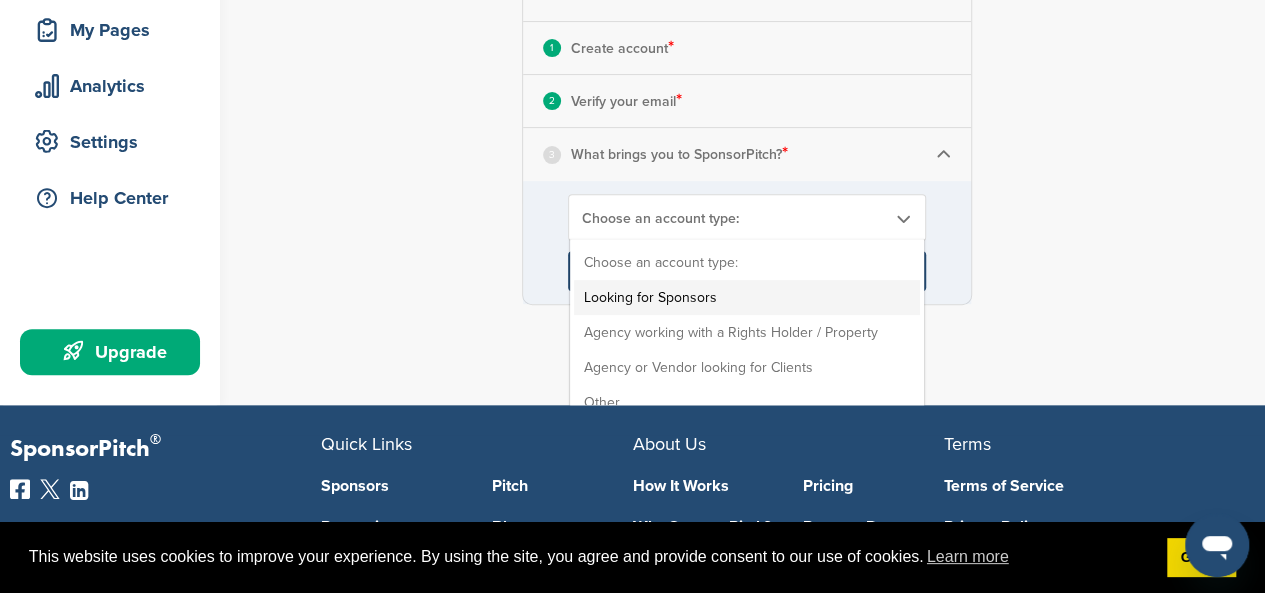 click on "Looking for Sponsors" at bounding box center [747, 297] 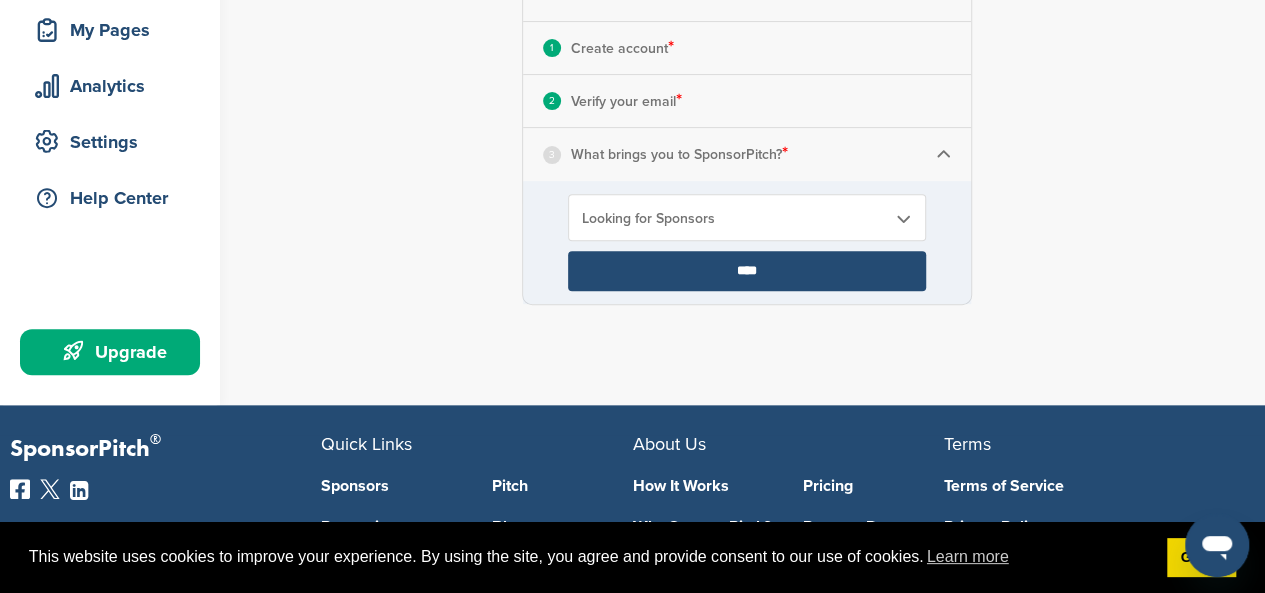 click on "****" at bounding box center (747, 271) 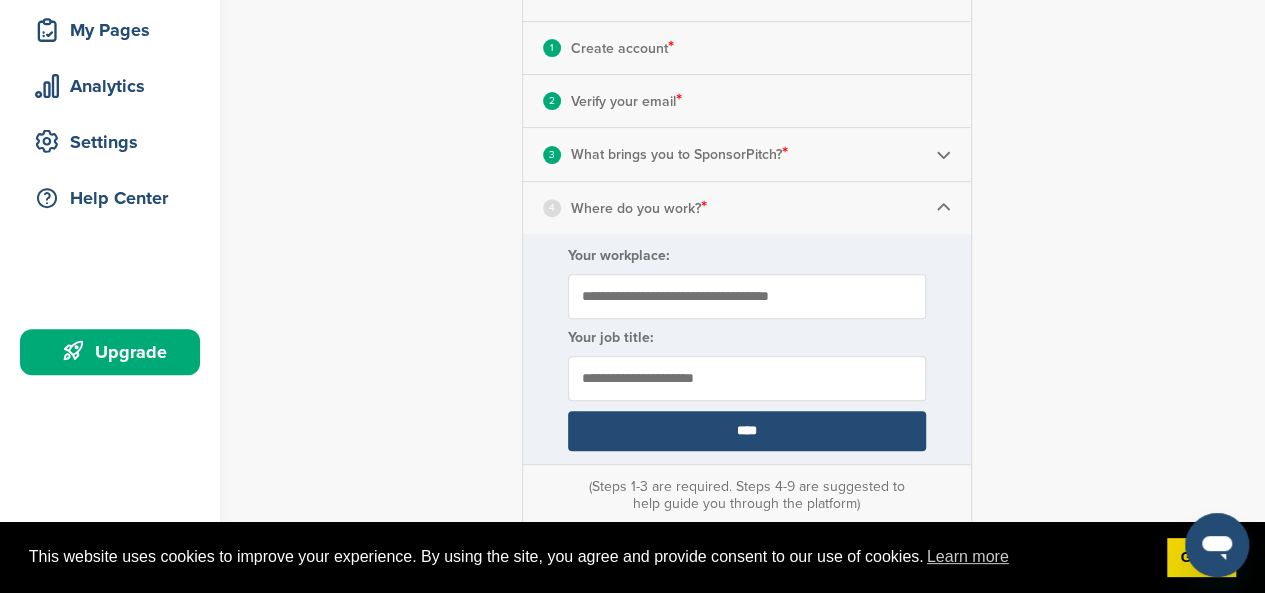 click on "Your workplace:" at bounding box center [747, 296] 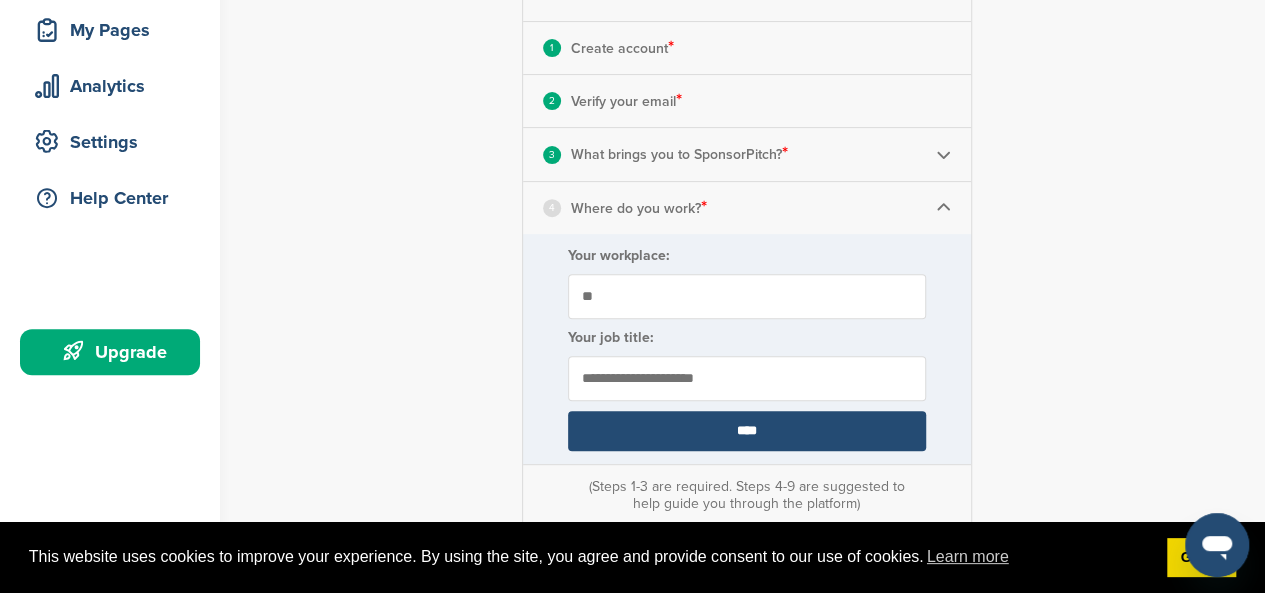 type on "*" 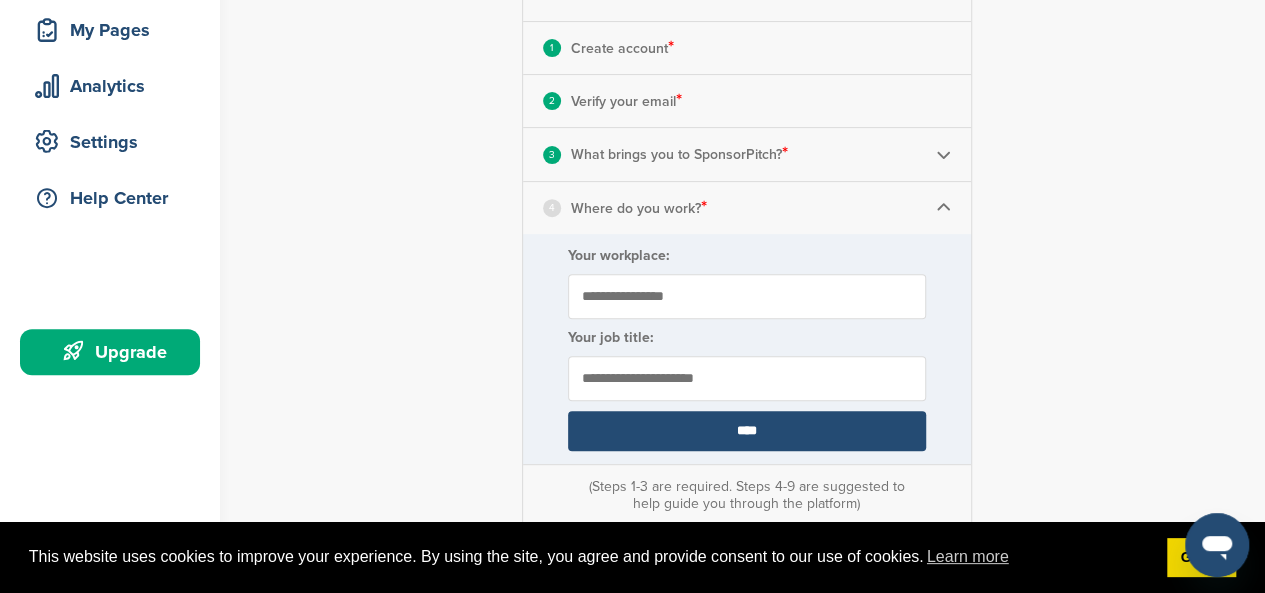 type on "**********" 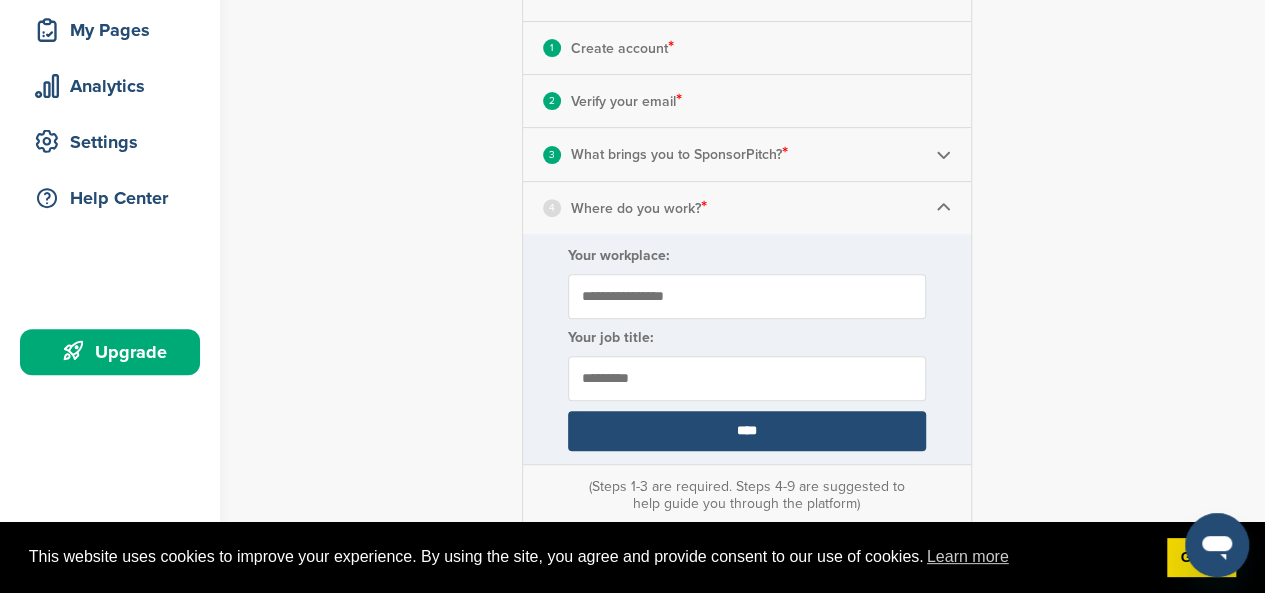 type on "*********" 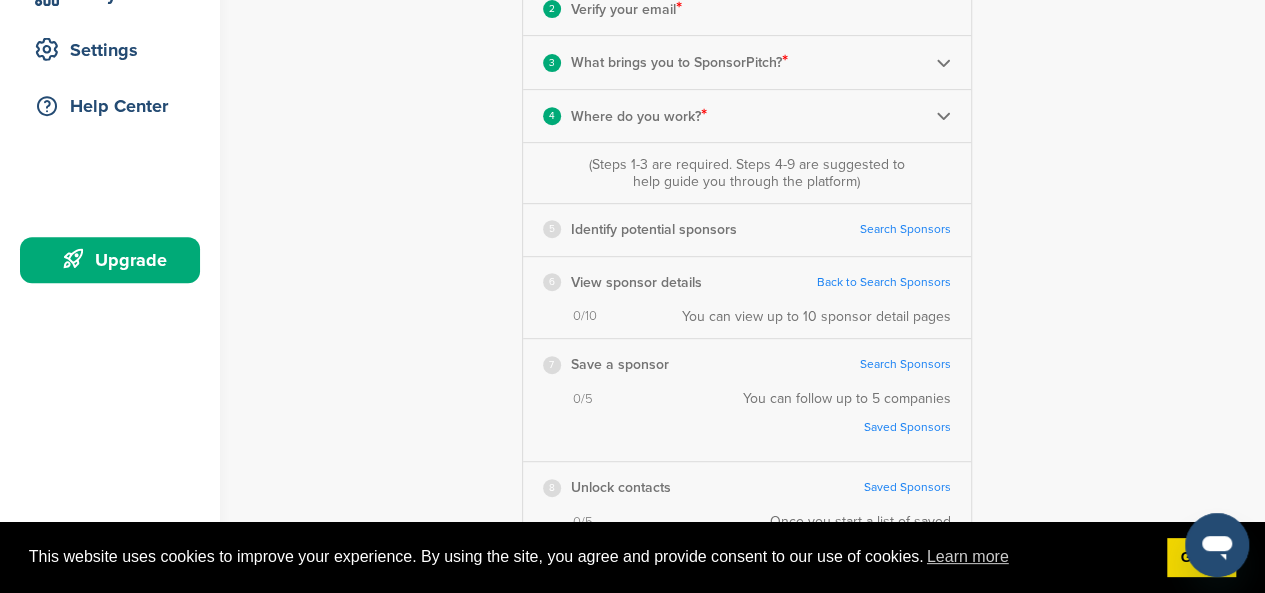 scroll, scrollTop: 399, scrollLeft: 0, axis: vertical 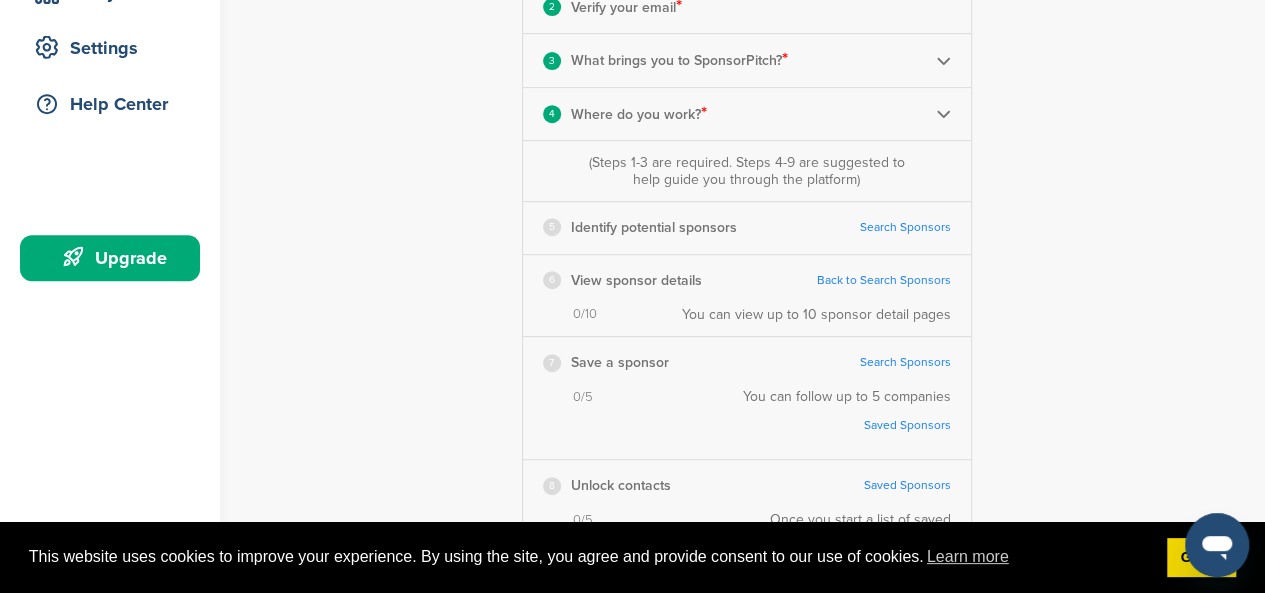 click on "Search Sponsors" at bounding box center [905, 227] 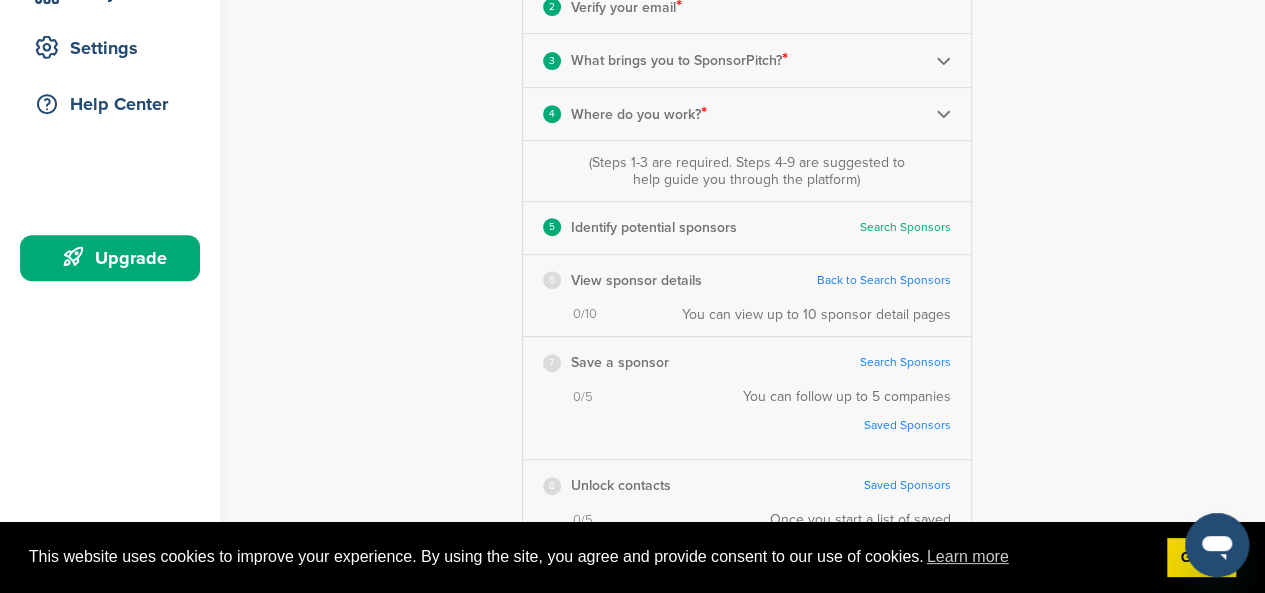 click on "Upgrade" at bounding box center [115, 258] 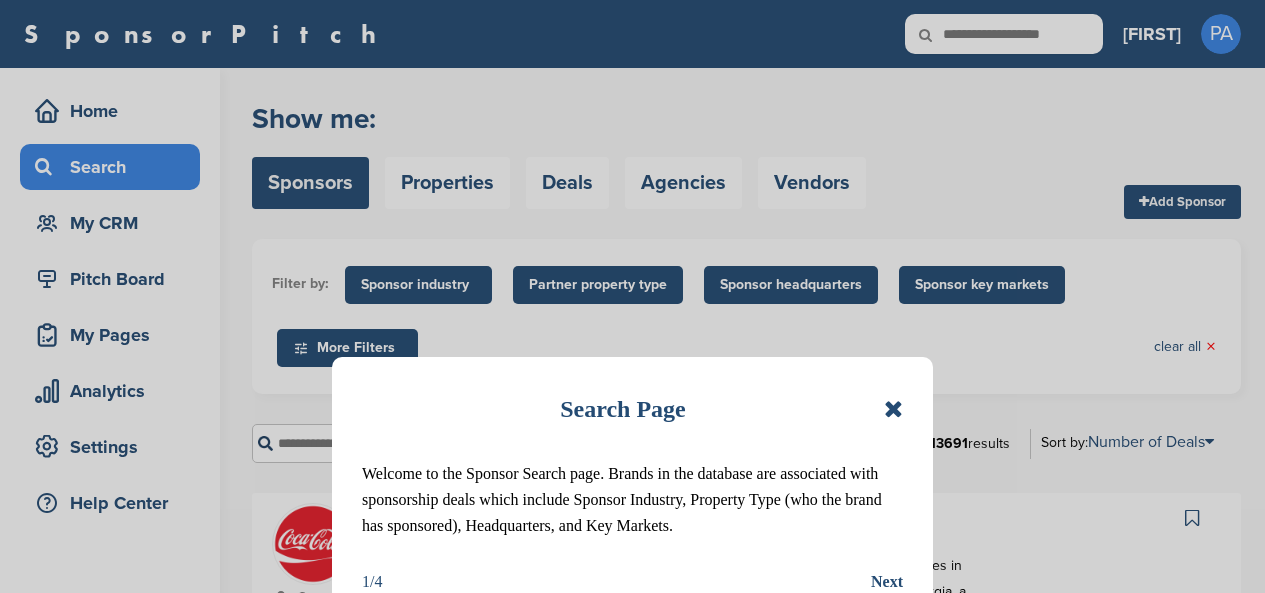 scroll, scrollTop: 0, scrollLeft: 0, axis: both 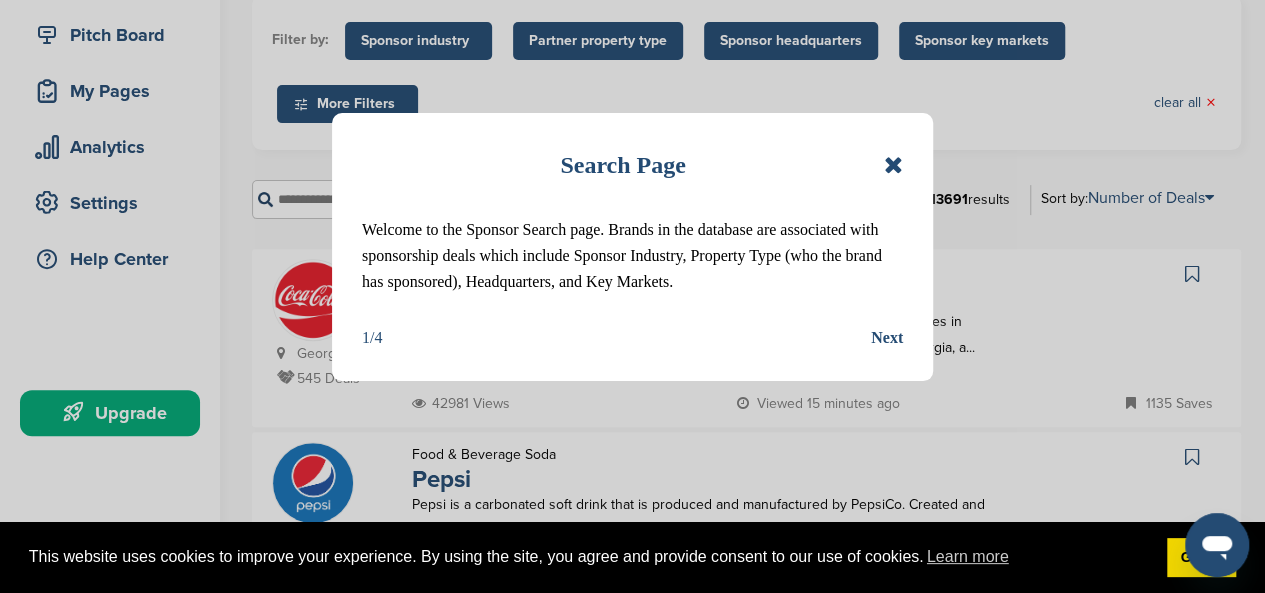 click on "Next" at bounding box center (887, 338) 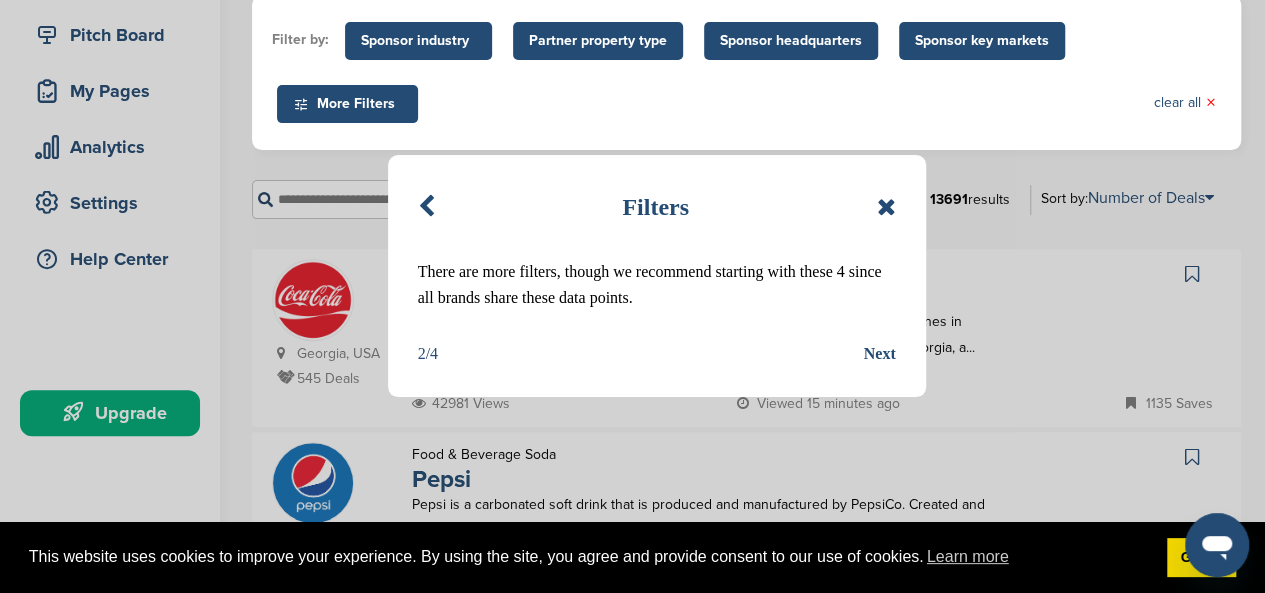 click on "Next" at bounding box center [880, 354] 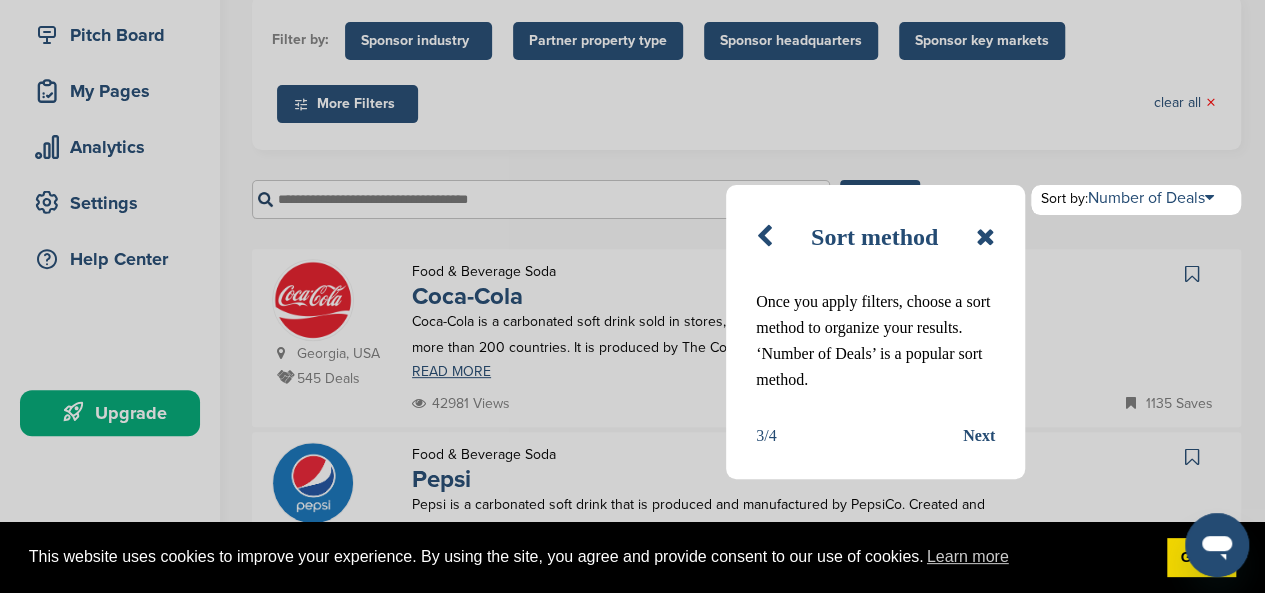 click on "Next" at bounding box center (979, 436) 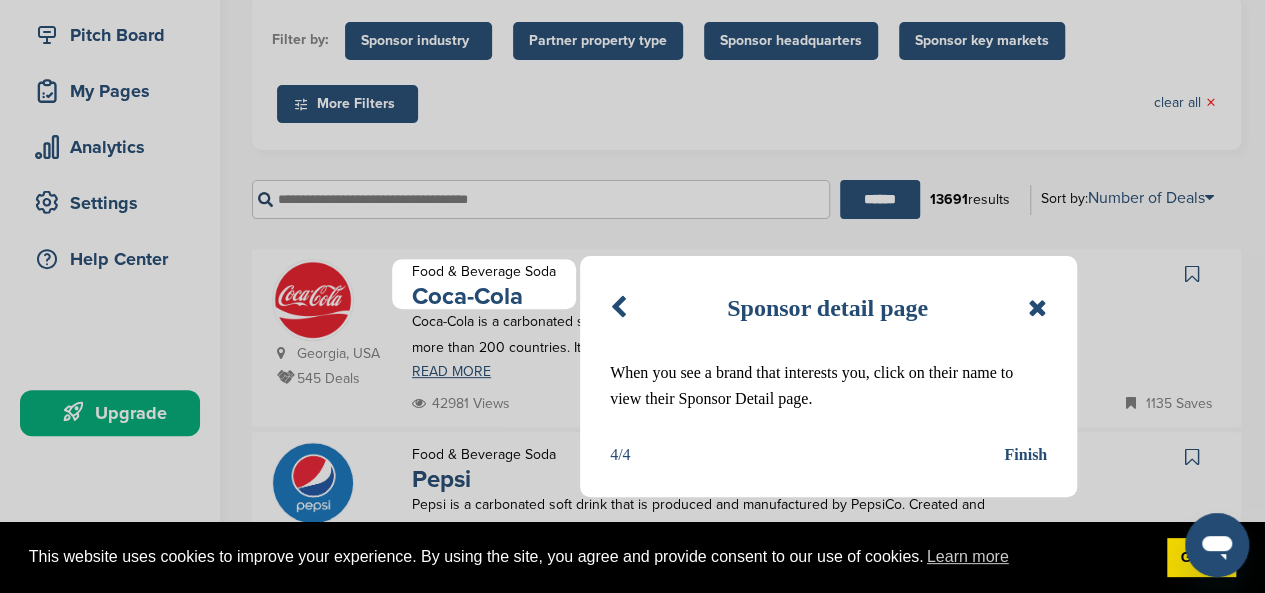click on "Finish" at bounding box center (1025, 455) 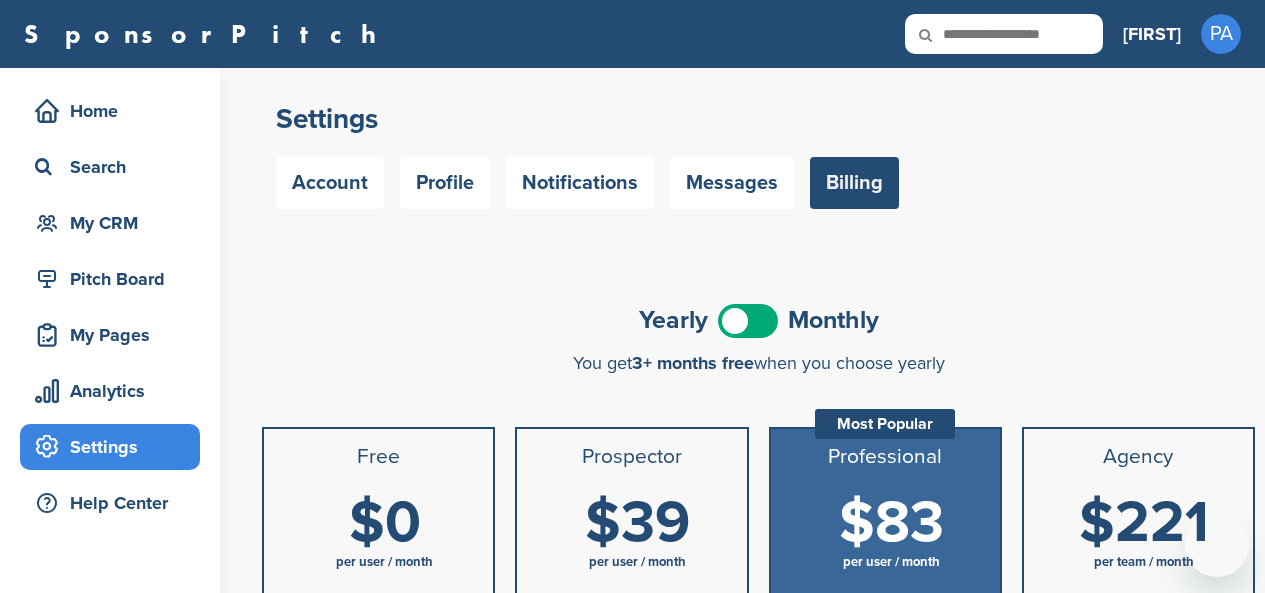 scroll, scrollTop: 0, scrollLeft: 0, axis: both 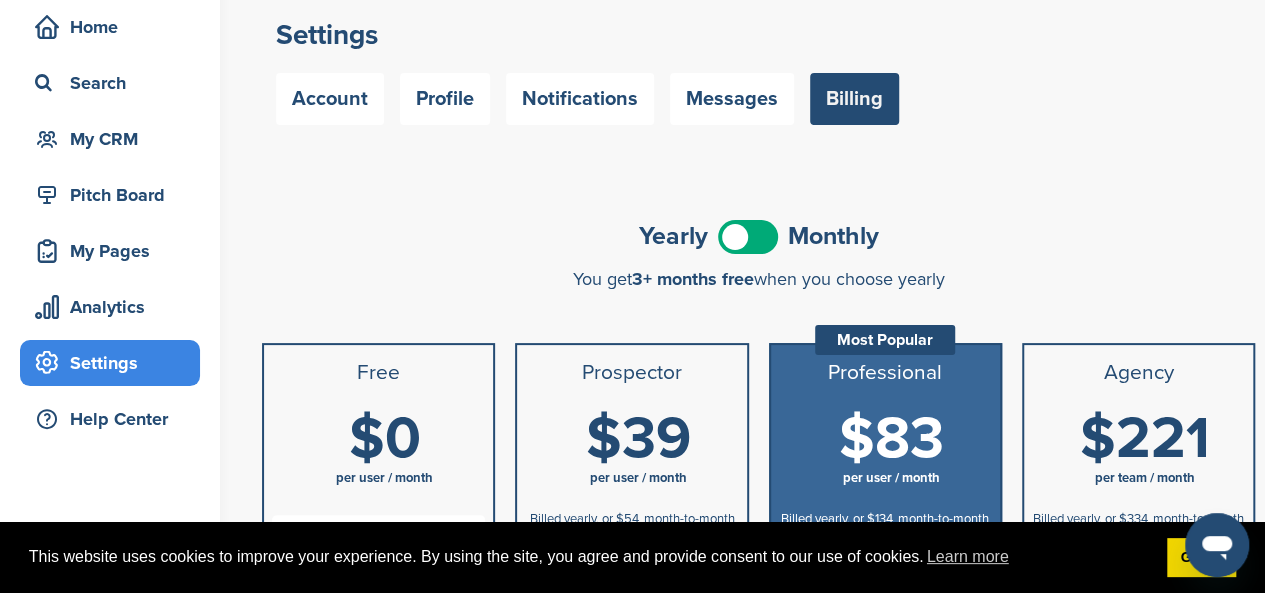 click at bounding box center [748, 237] 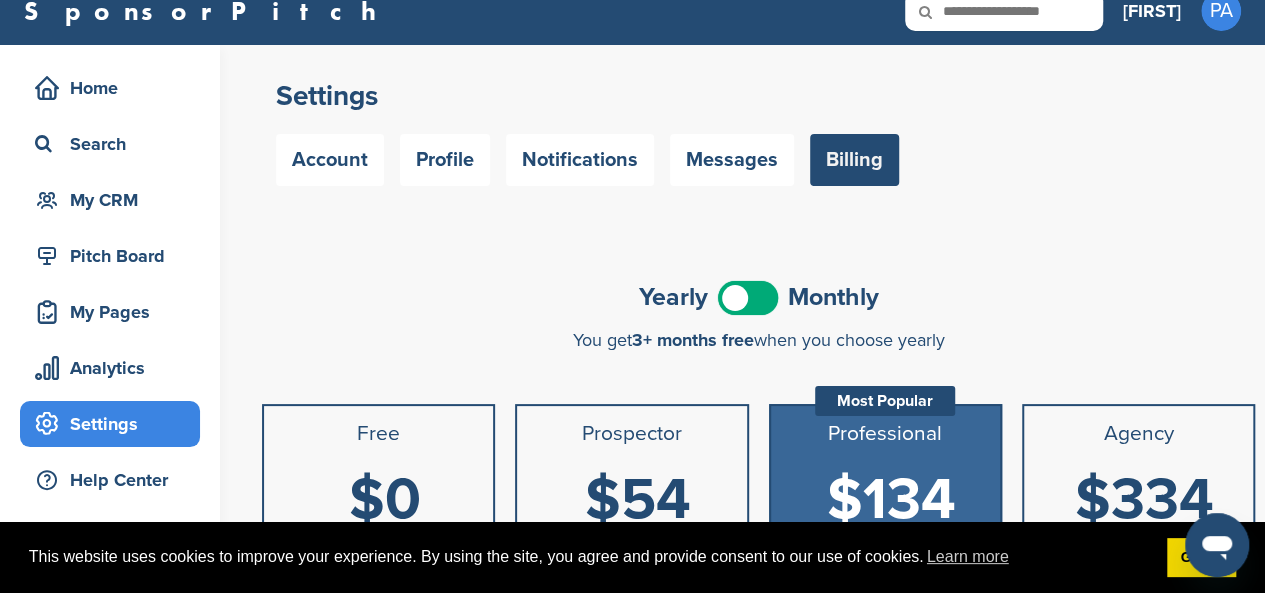 scroll, scrollTop: 15, scrollLeft: 0, axis: vertical 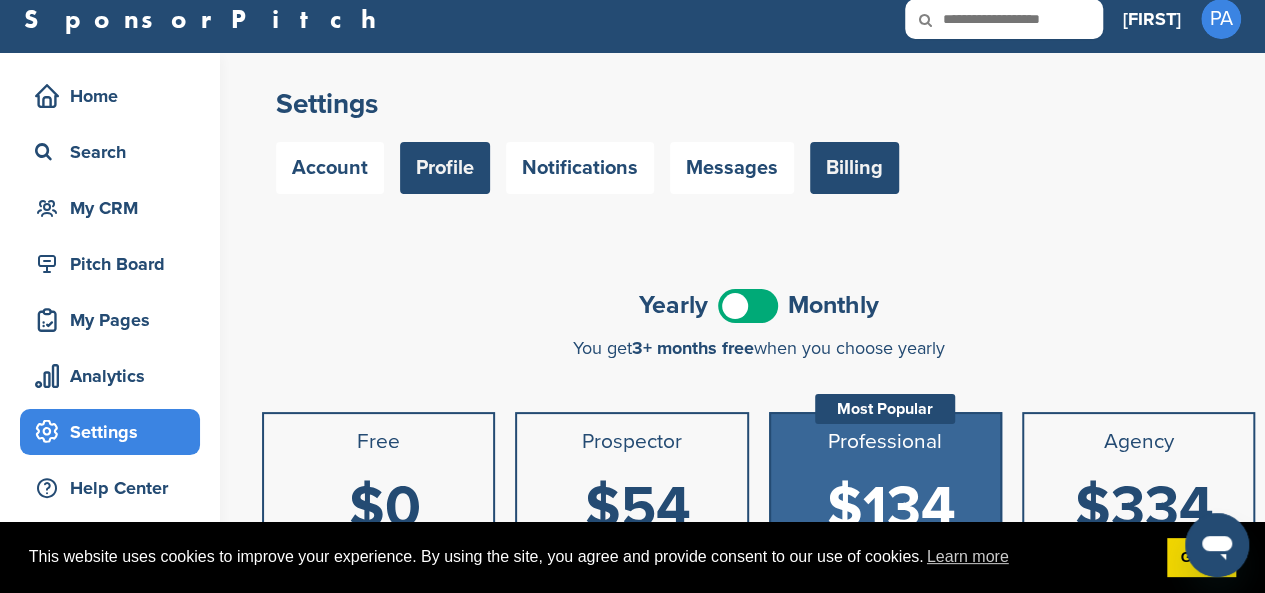 click on "Profile" at bounding box center (445, 168) 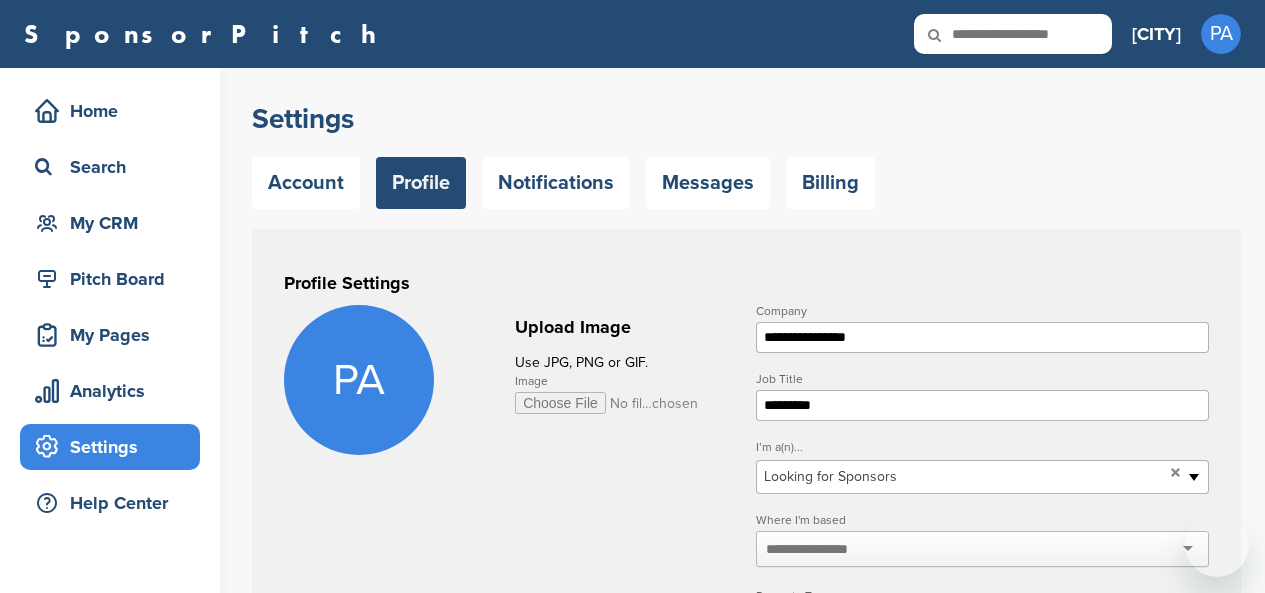 scroll, scrollTop: 0, scrollLeft: 0, axis: both 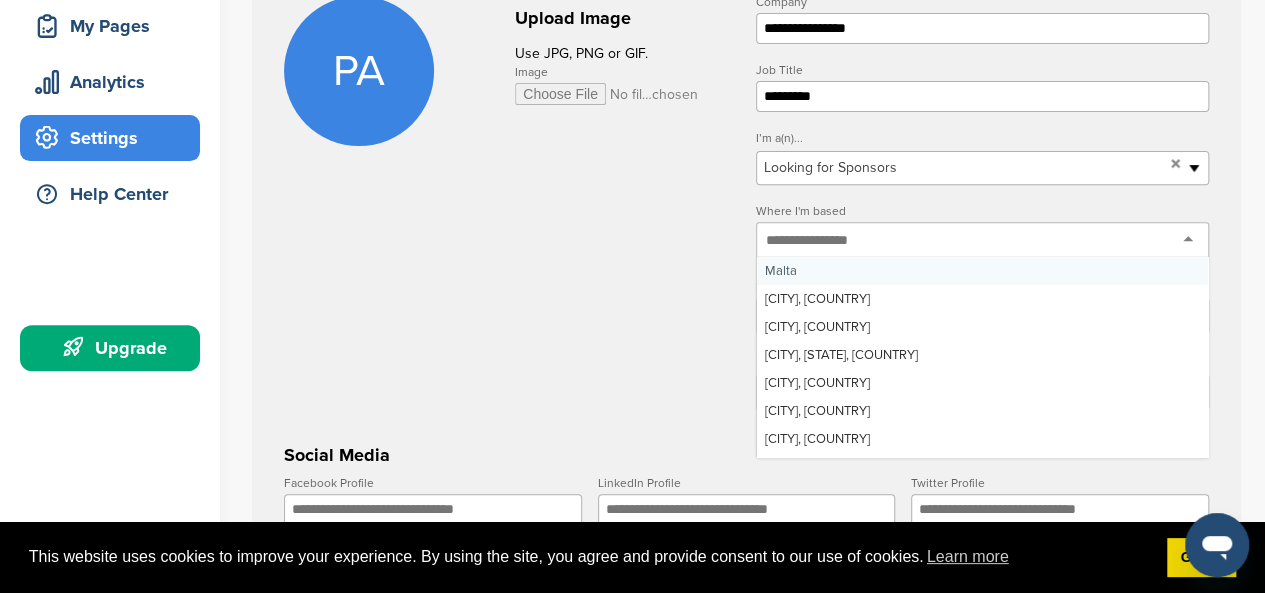 click at bounding box center [982, 240] 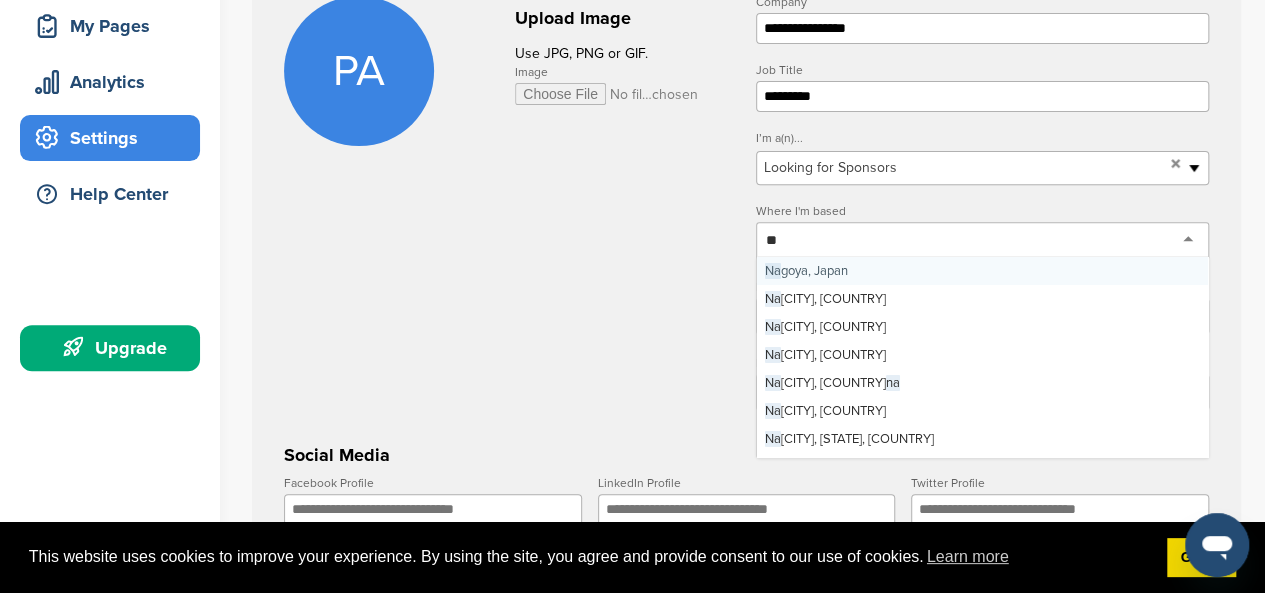 type on "***" 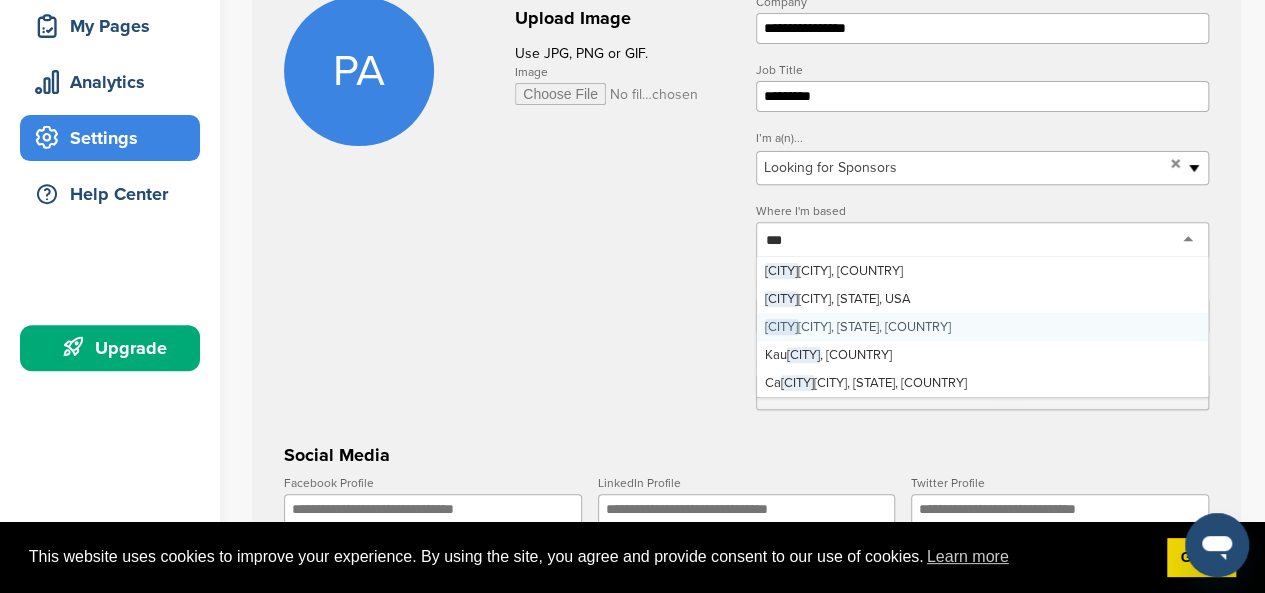 type 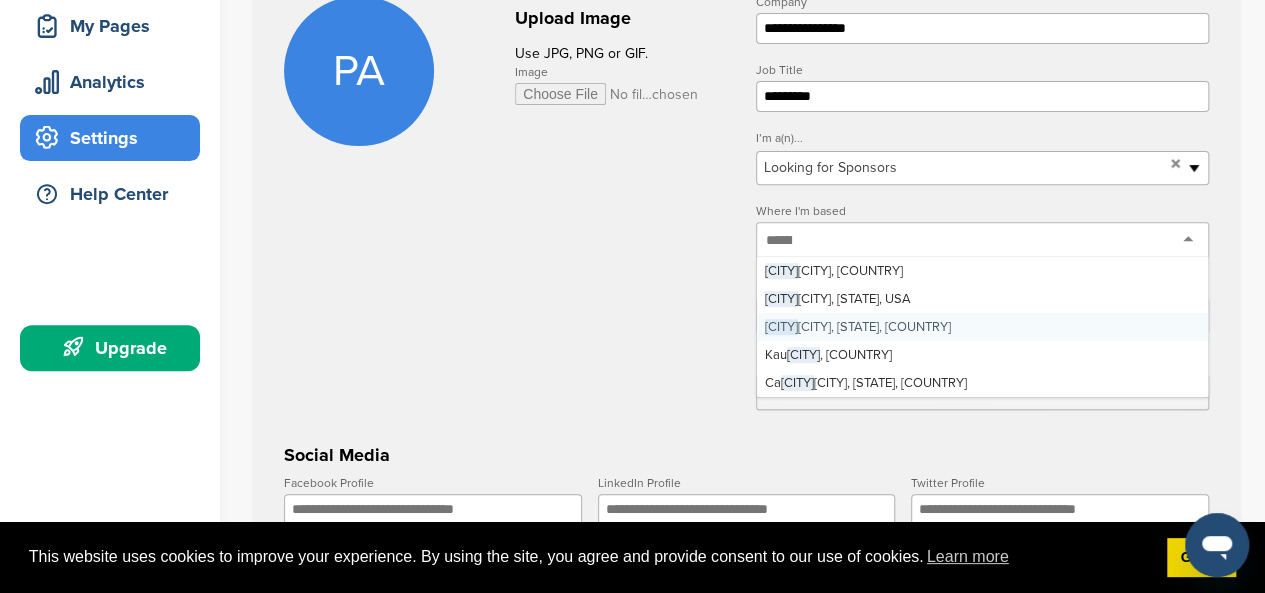 scroll, scrollTop: 0, scrollLeft: 0, axis: both 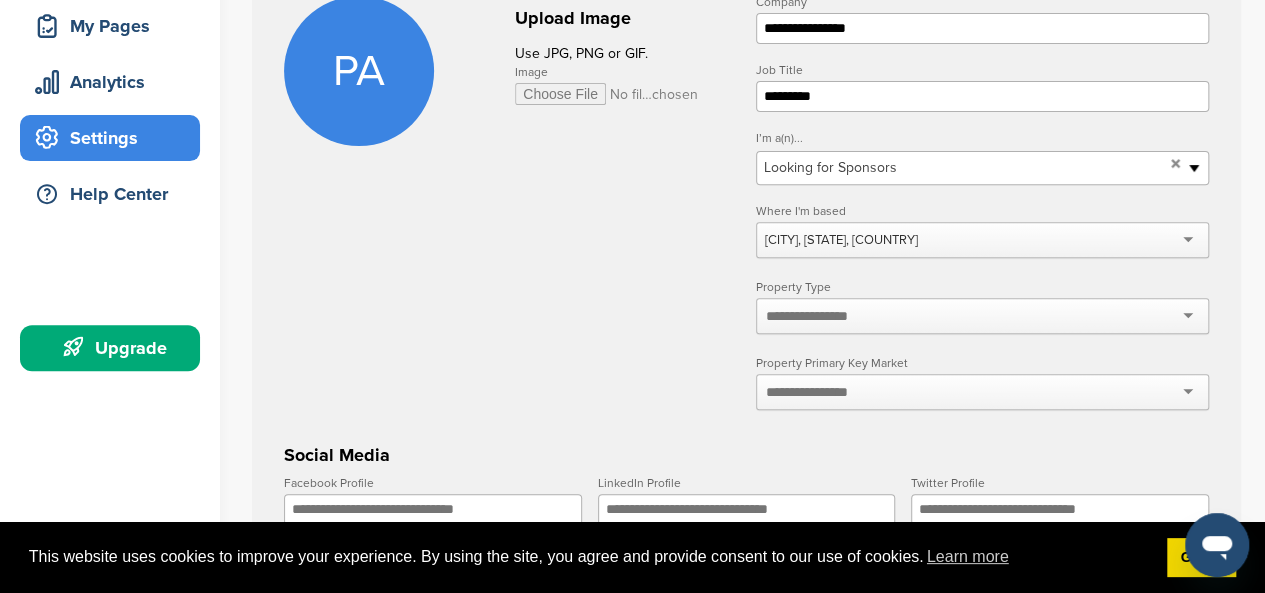 click at bounding box center [982, 316] 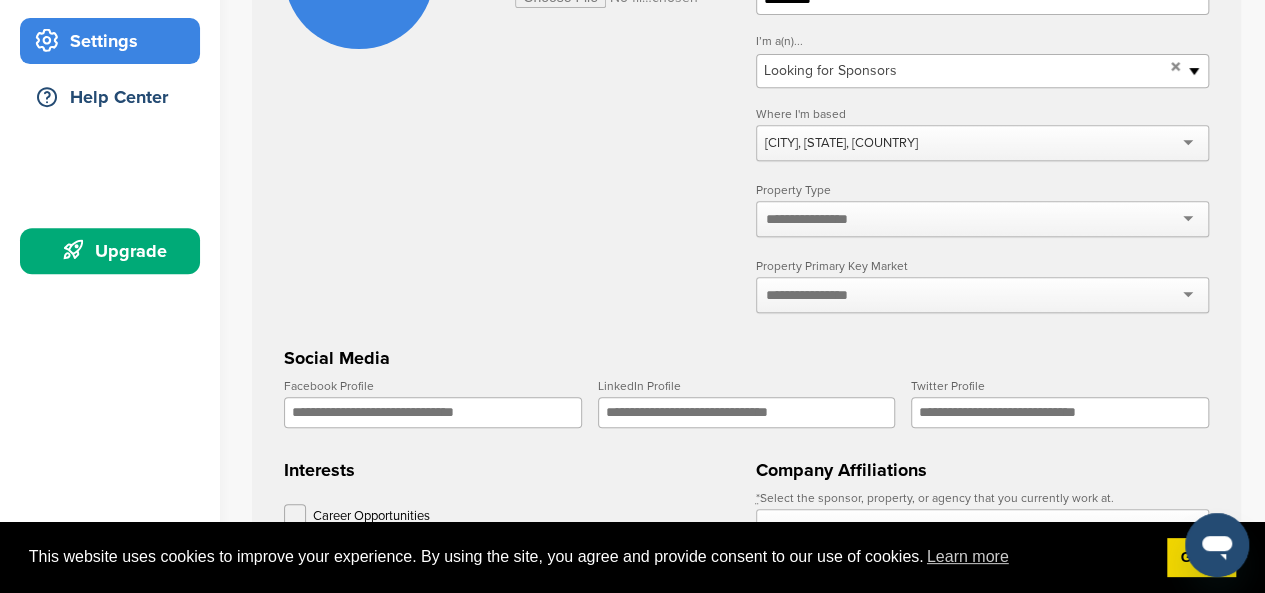 scroll, scrollTop: 409, scrollLeft: 0, axis: vertical 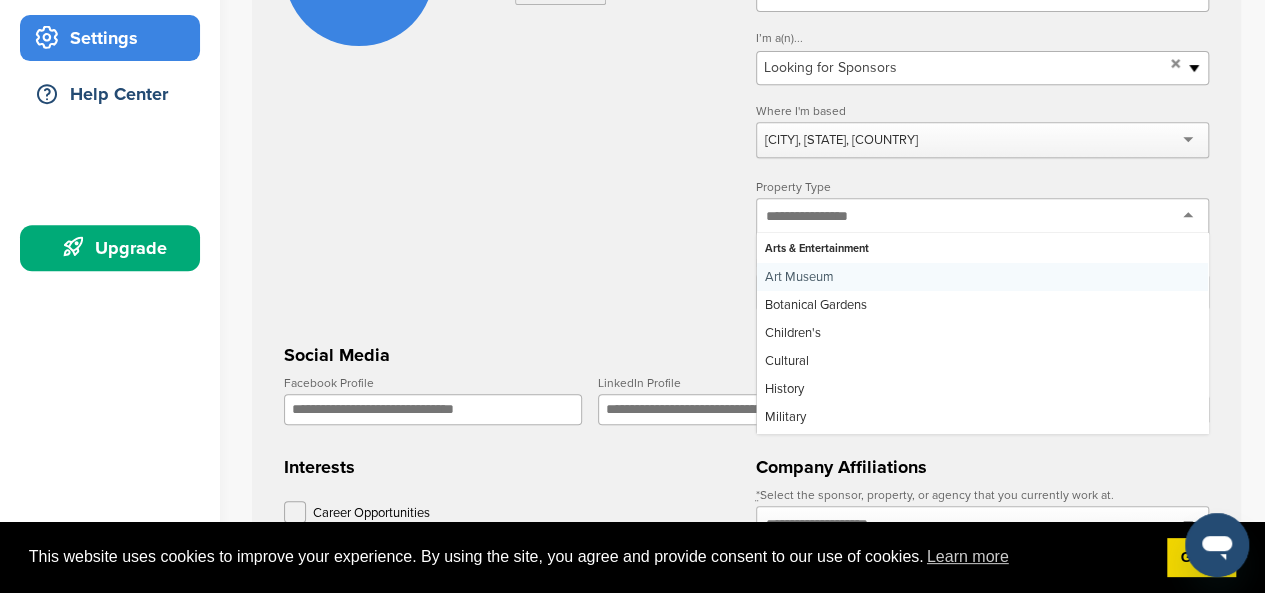 click at bounding box center (982, 216) 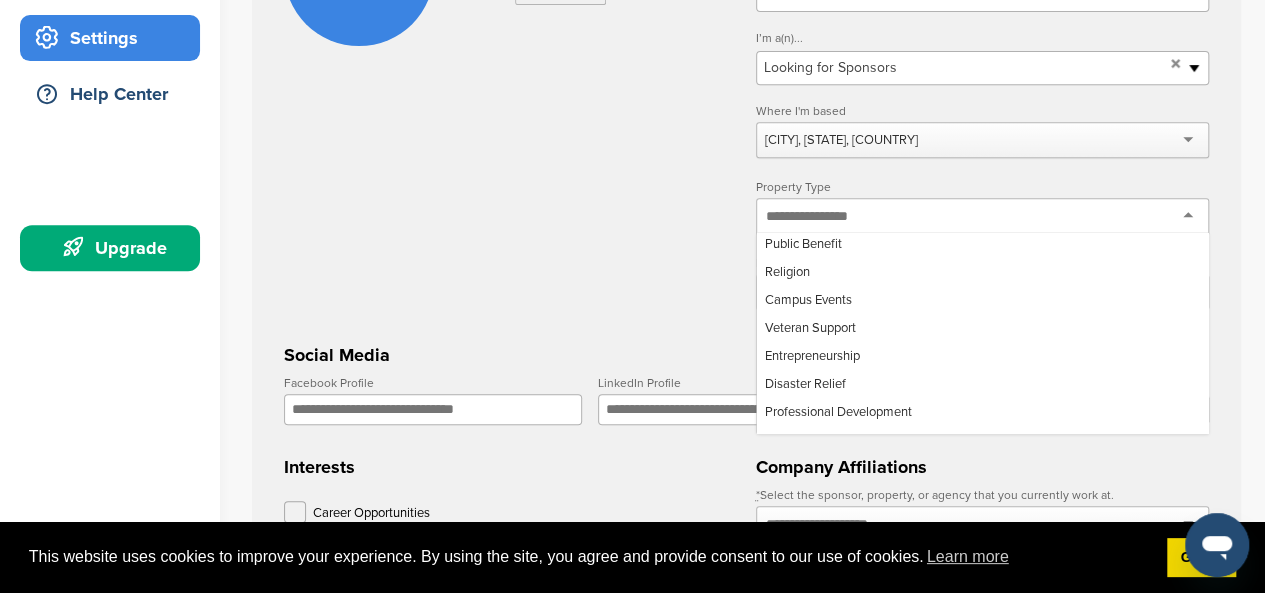 scroll, scrollTop: 5241, scrollLeft: 0, axis: vertical 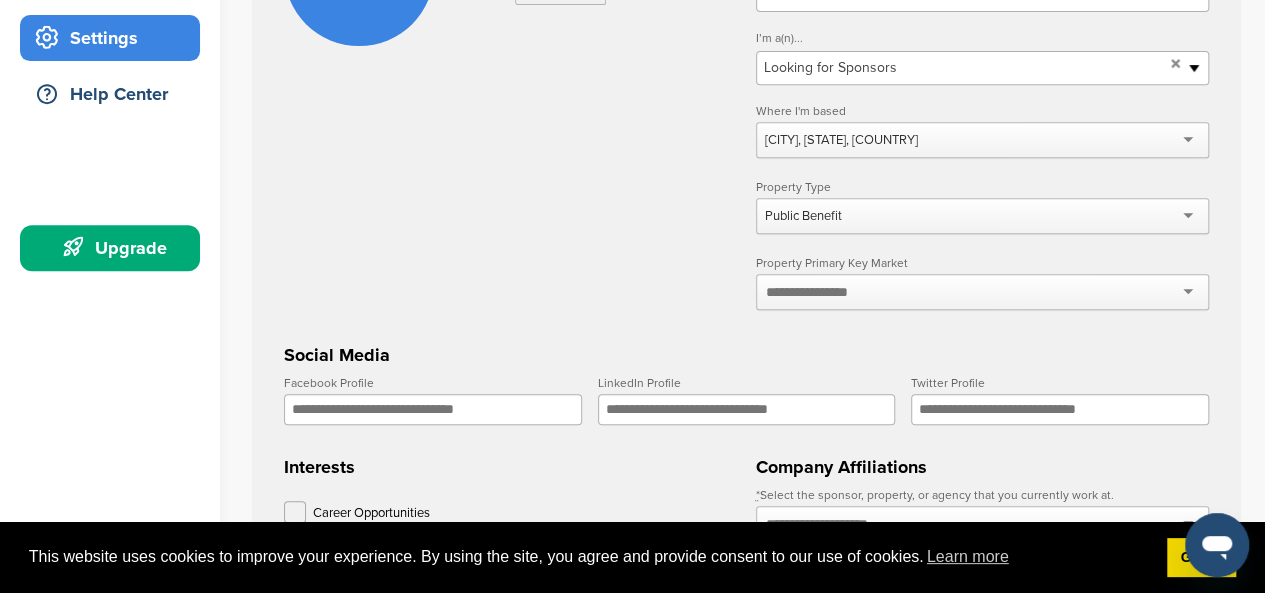 click at bounding box center [982, 292] 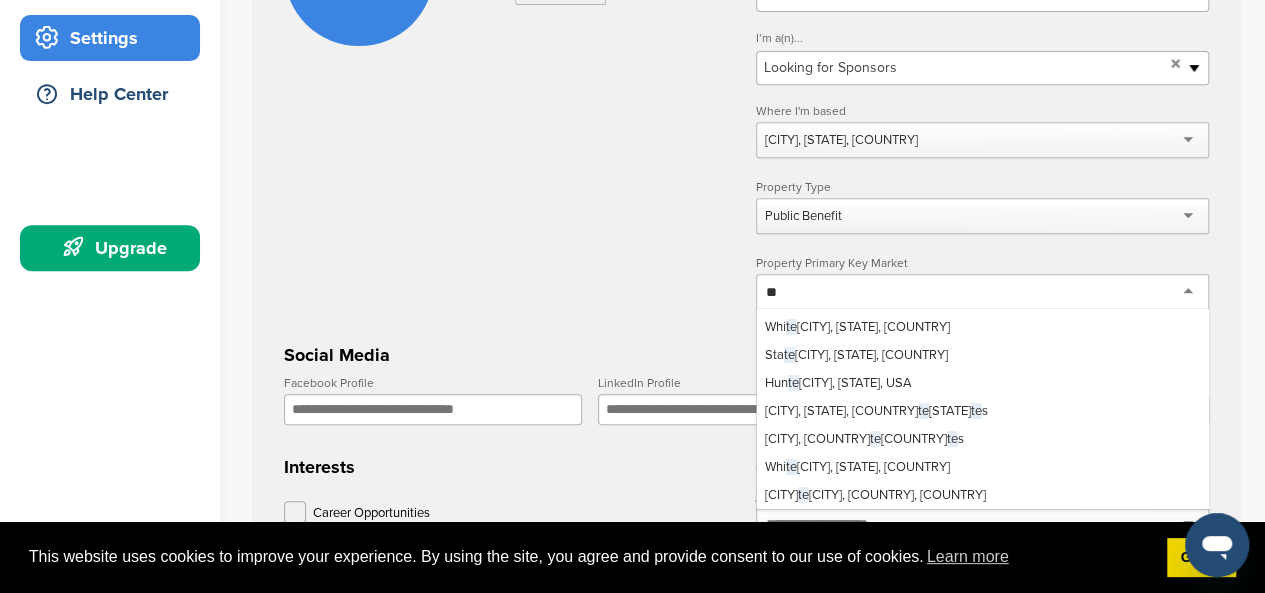 scroll, scrollTop: 0, scrollLeft: 0, axis: both 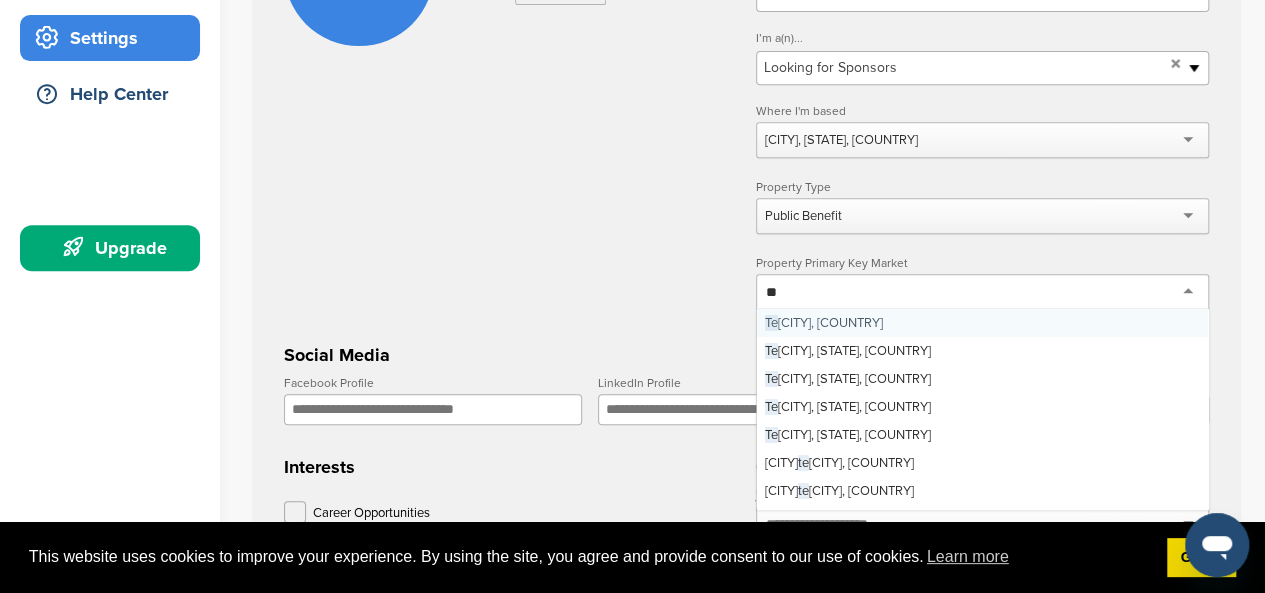type on "***" 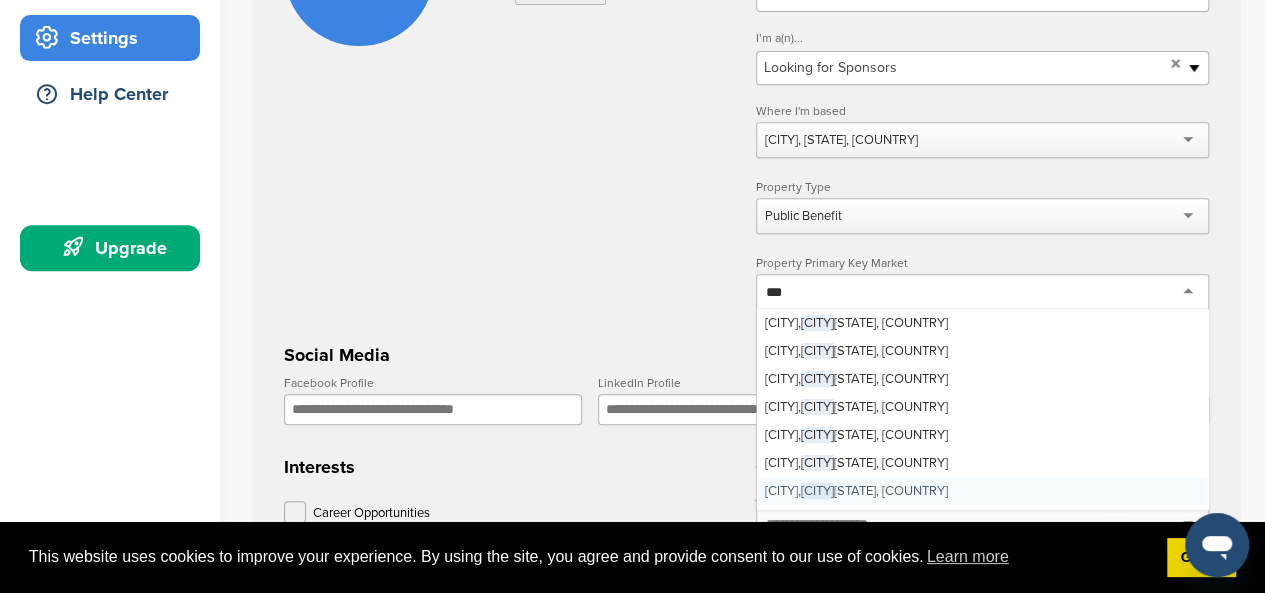 type 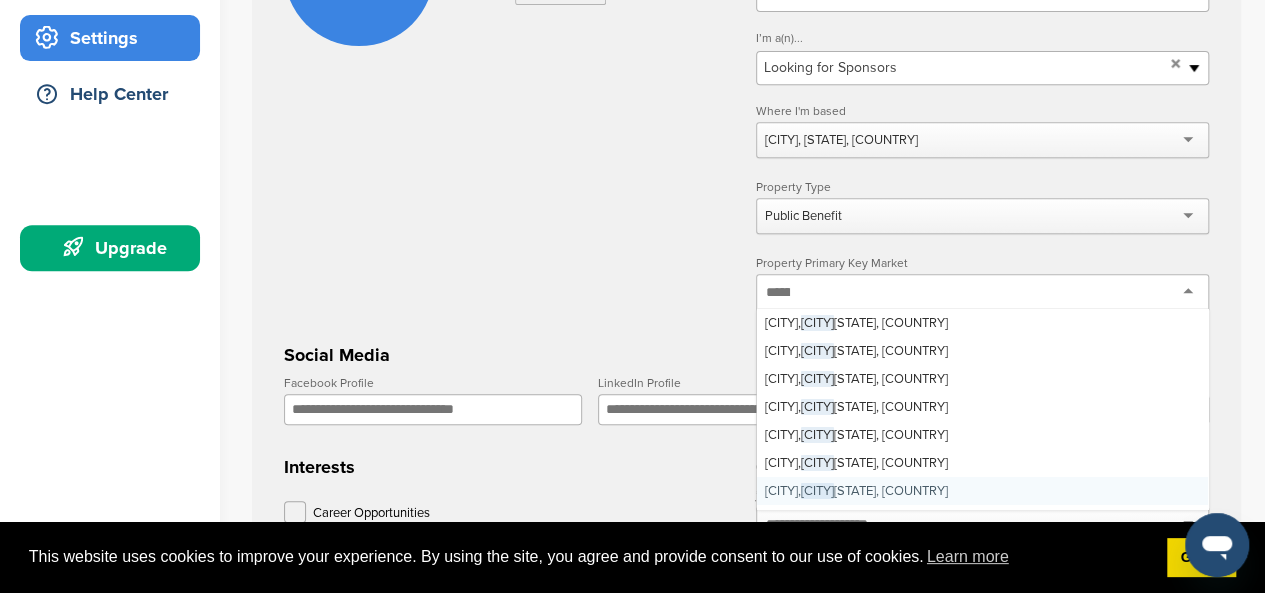 scroll, scrollTop: 0, scrollLeft: 0, axis: both 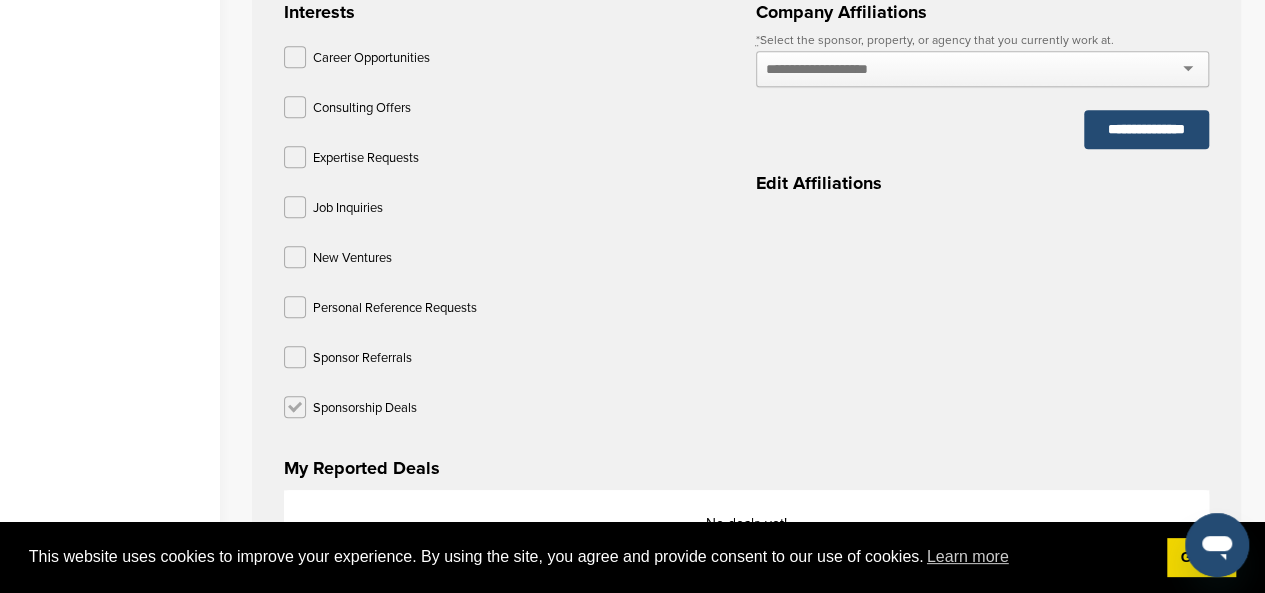 click at bounding box center (295, 407) 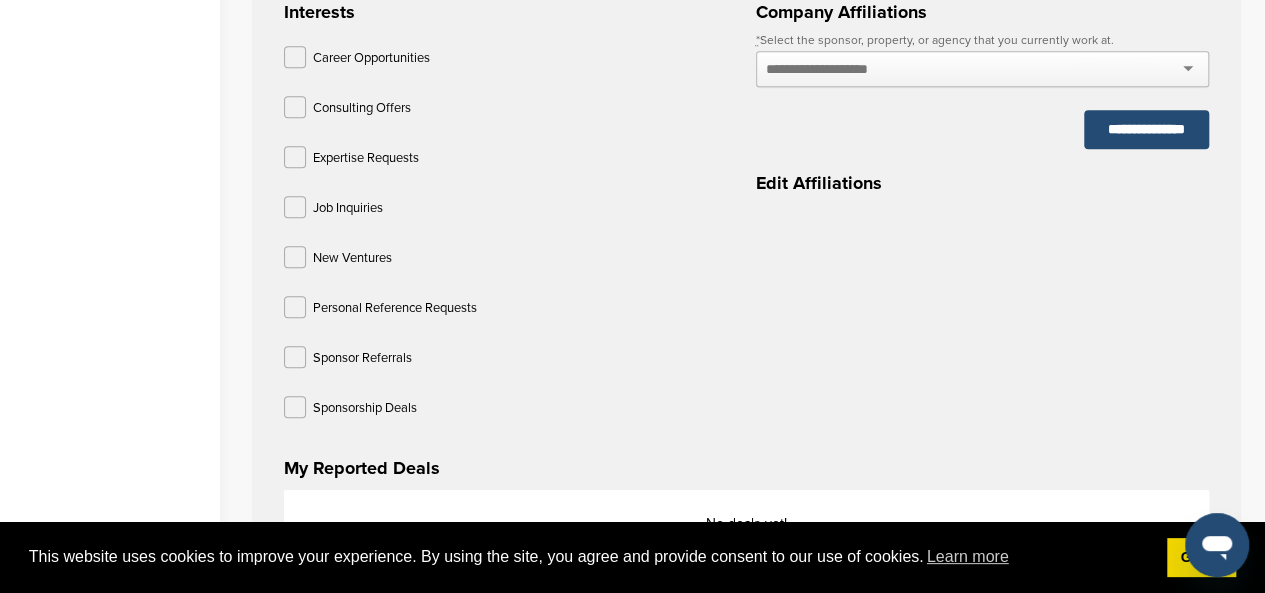 click on "Career Opportunities
Consulting Offers
Expertise Requests
Job Inquiries
New Ventures
Personal Reference Requests
Sponsor Referrals
Sponsorship Deals" at bounding box center [510, 236] 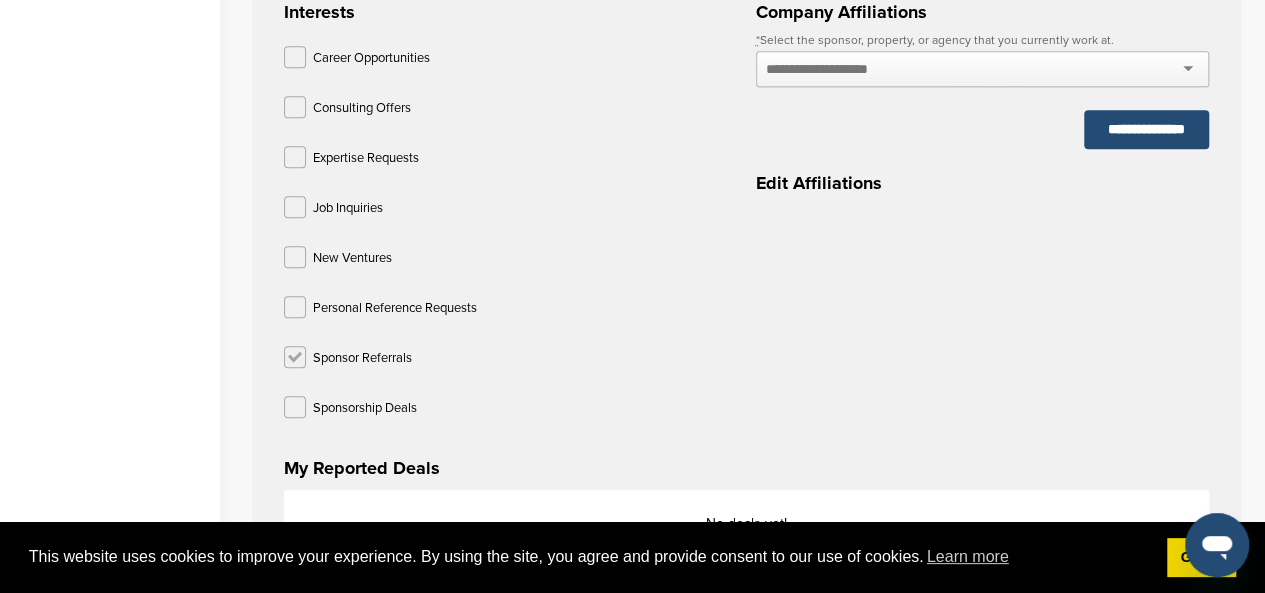 click at bounding box center [295, 357] 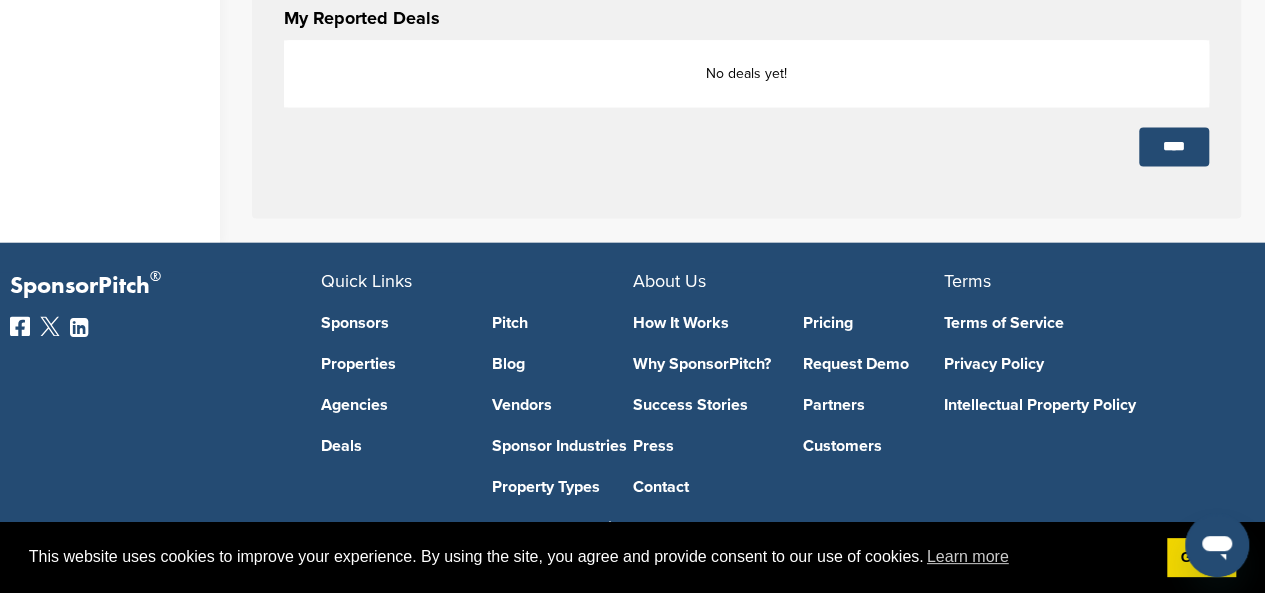 scroll, scrollTop: 1305, scrollLeft: 0, axis: vertical 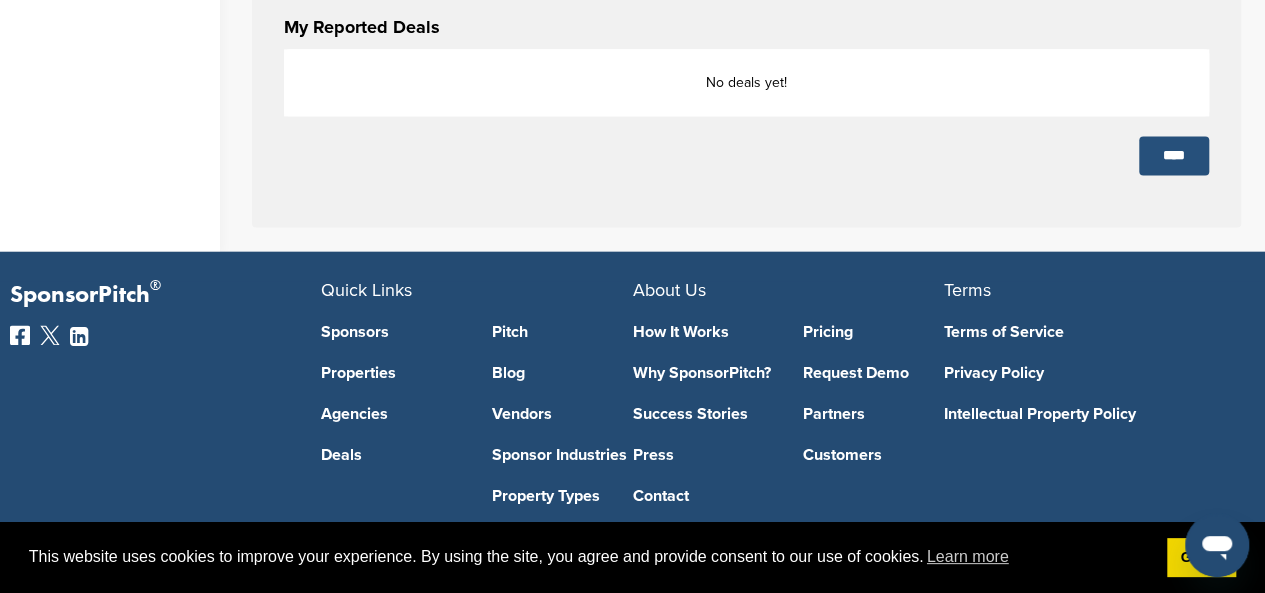 click on "****" at bounding box center (1174, 155) 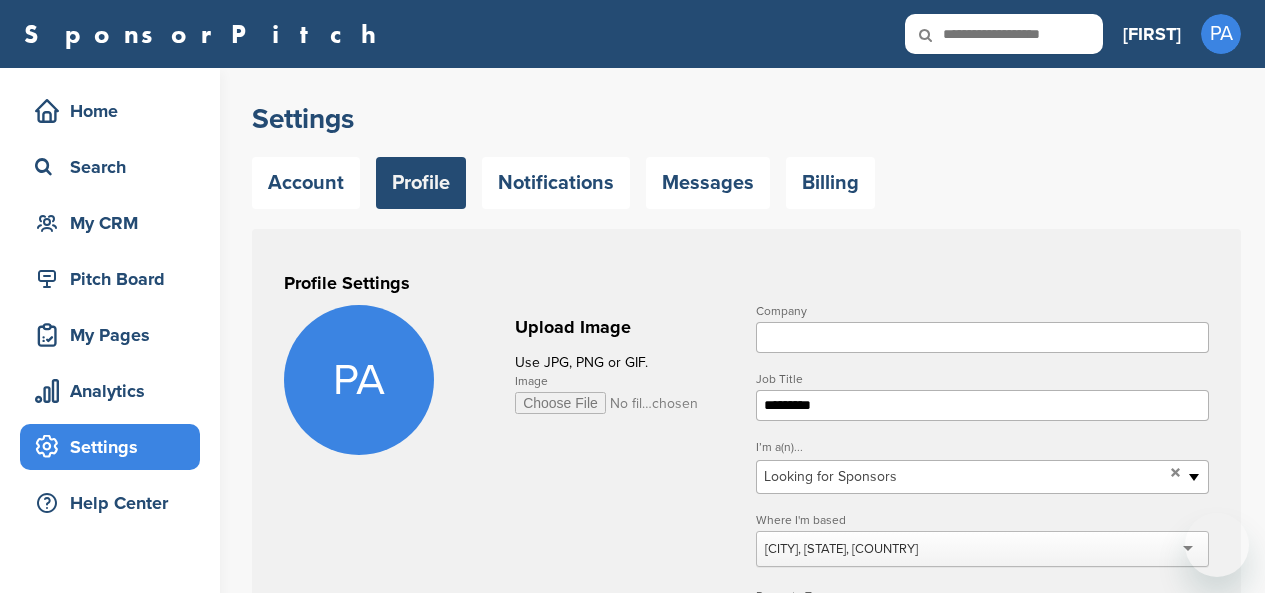 scroll, scrollTop: 518, scrollLeft: 0, axis: vertical 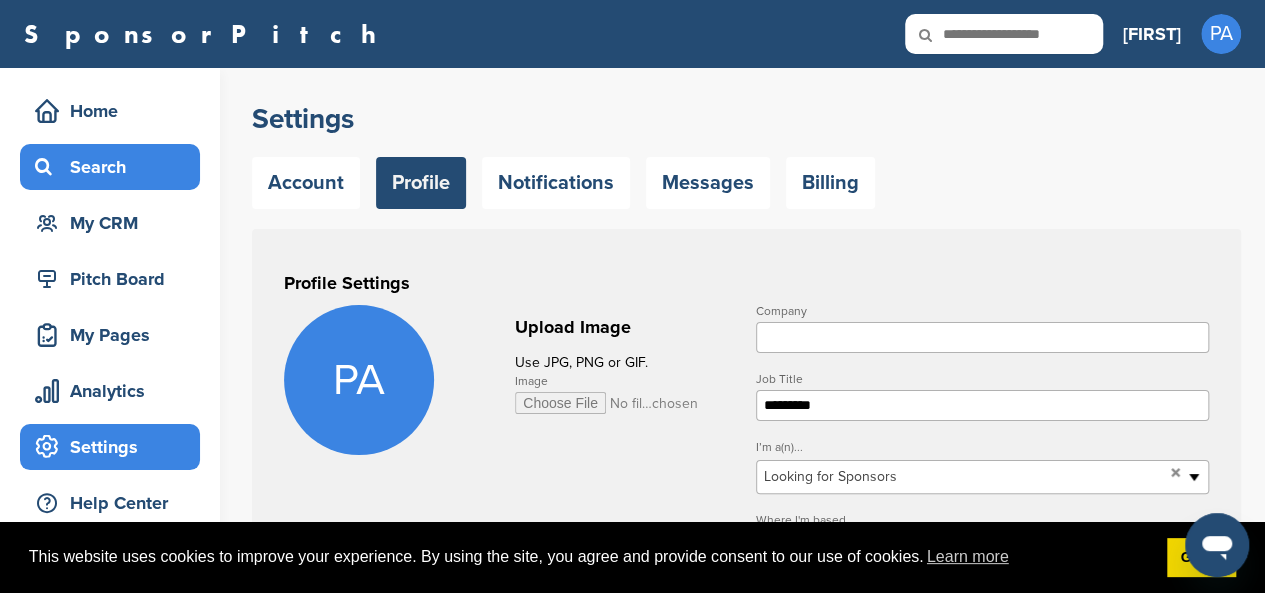 click on "Search" at bounding box center (115, 167) 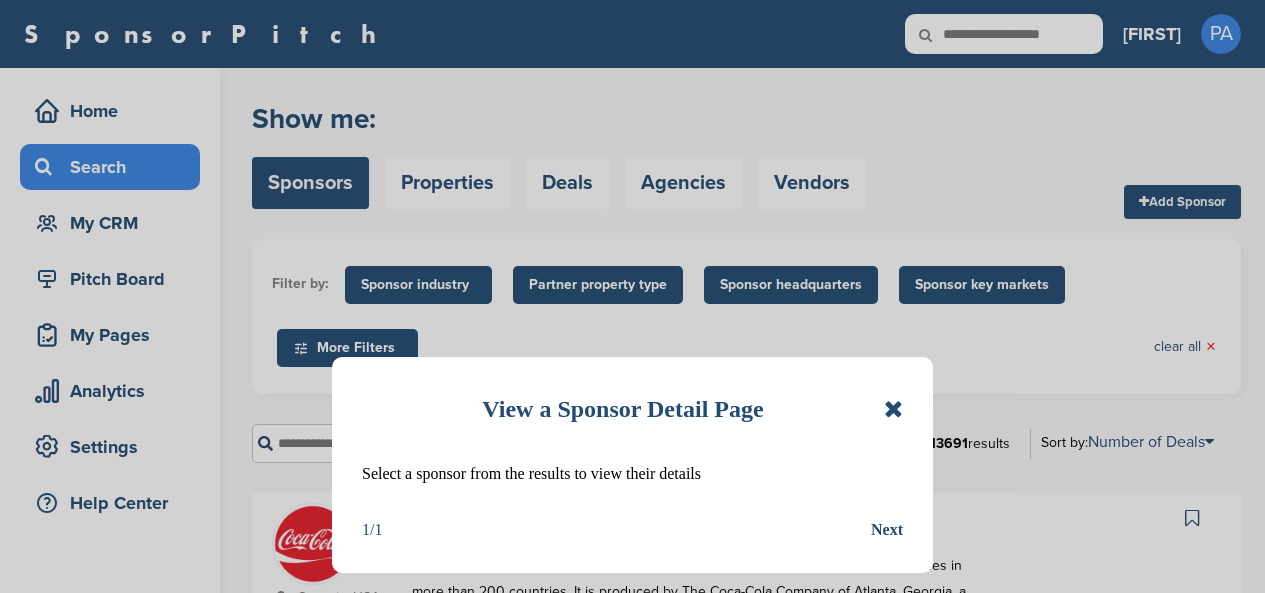 scroll, scrollTop: 0, scrollLeft: 0, axis: both 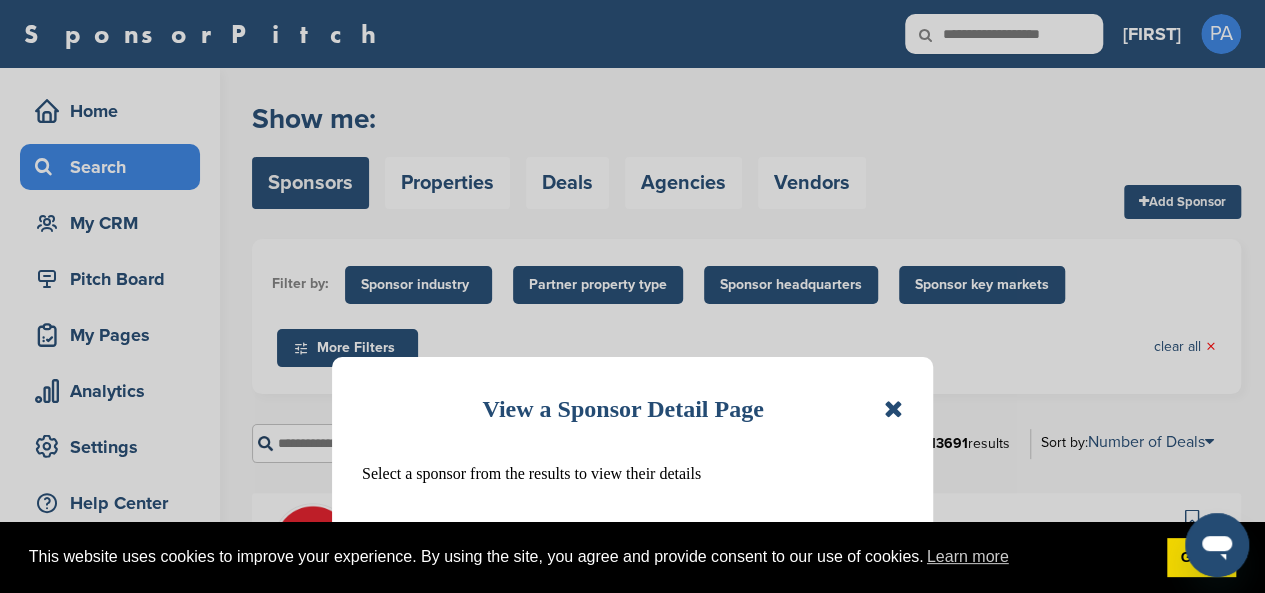 click at bounding box center (893, 409) 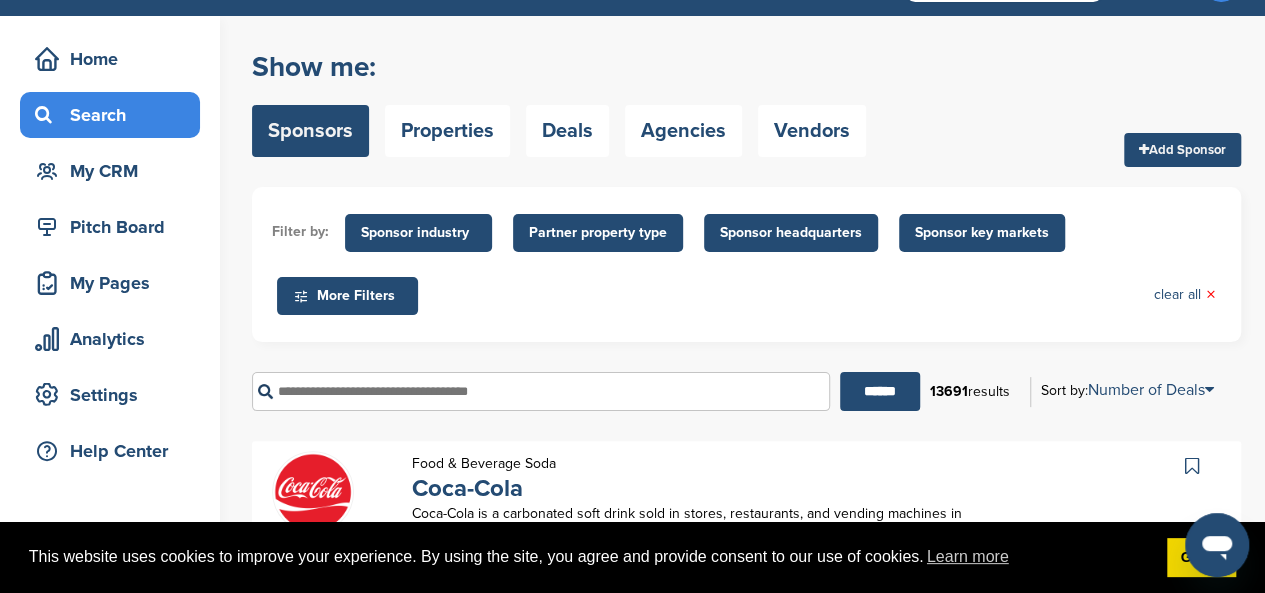 scroll, scrollTop: 59, scrollLeft: 0, axis: vertical 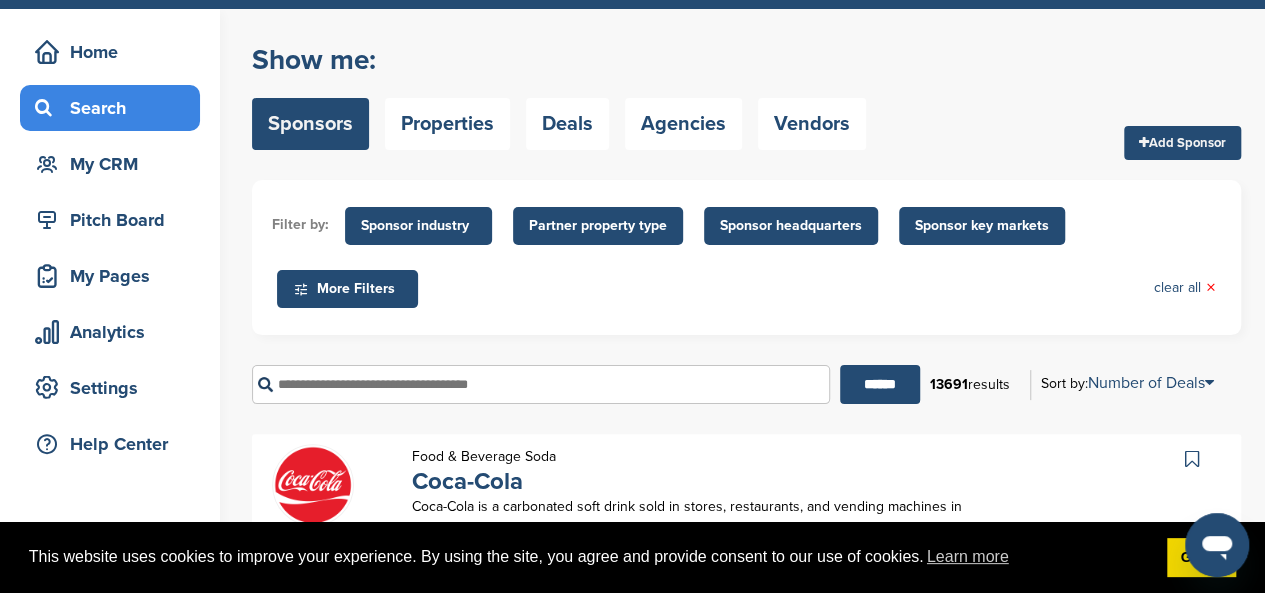 click on "More Filters" at bounding box center (350, 289) 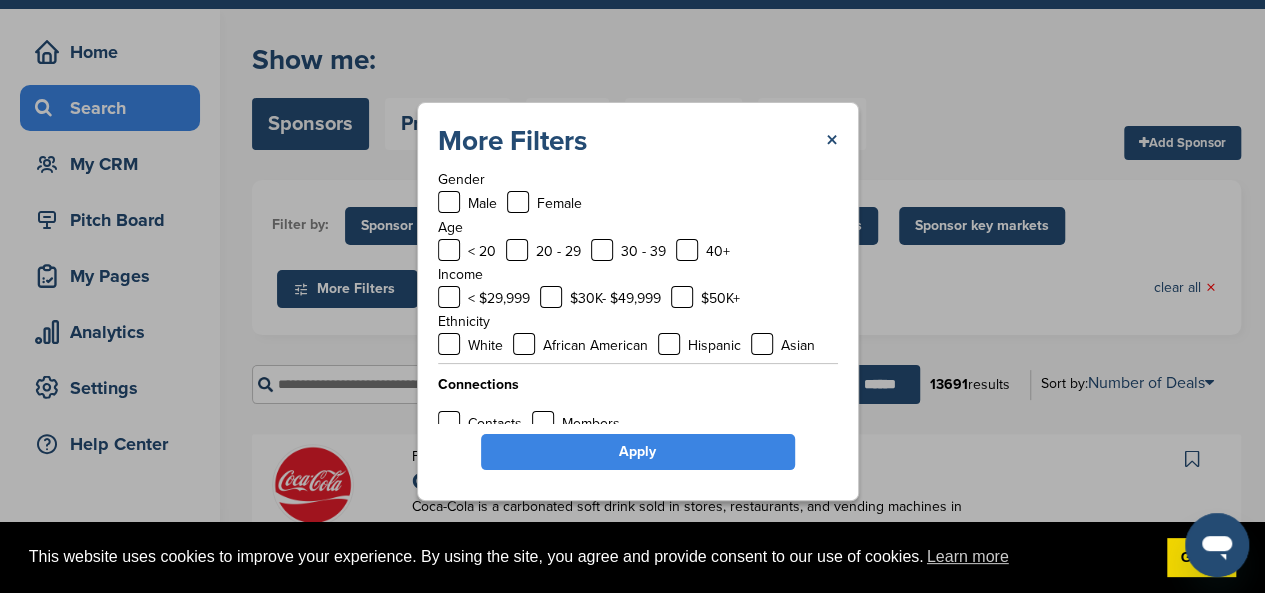 scroll, scrollTop: 171, scrollLeft: 0, axis: vertical 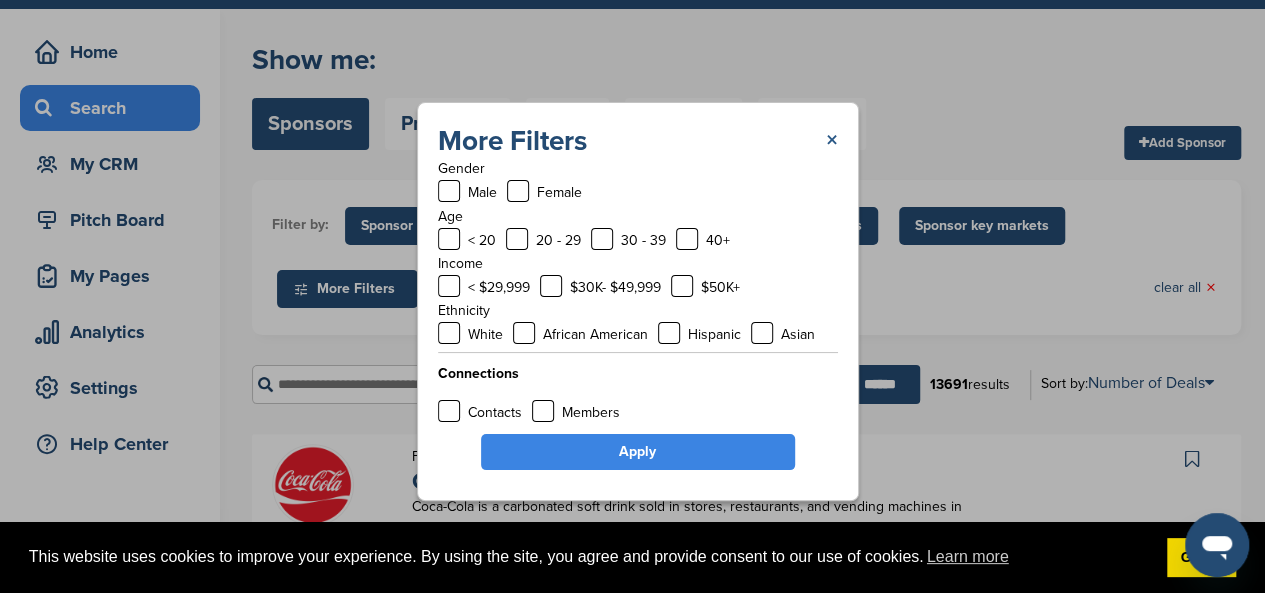 click on "×" at bounding box center (832, 141) 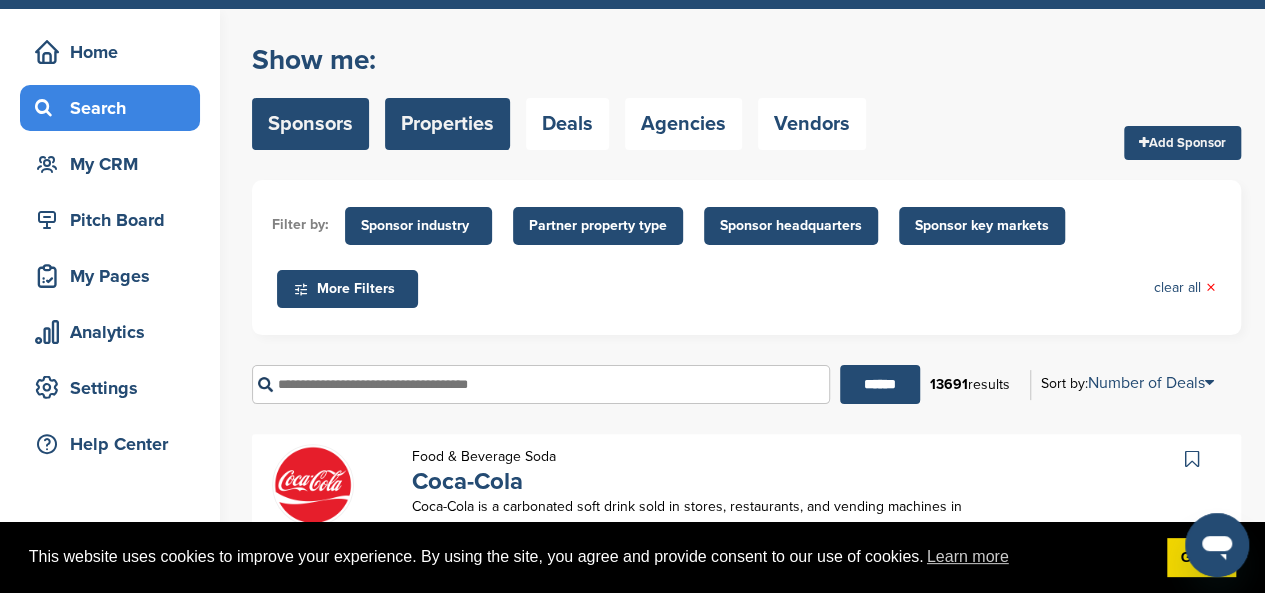 click on "Properties" at bounding box center (447, 124) 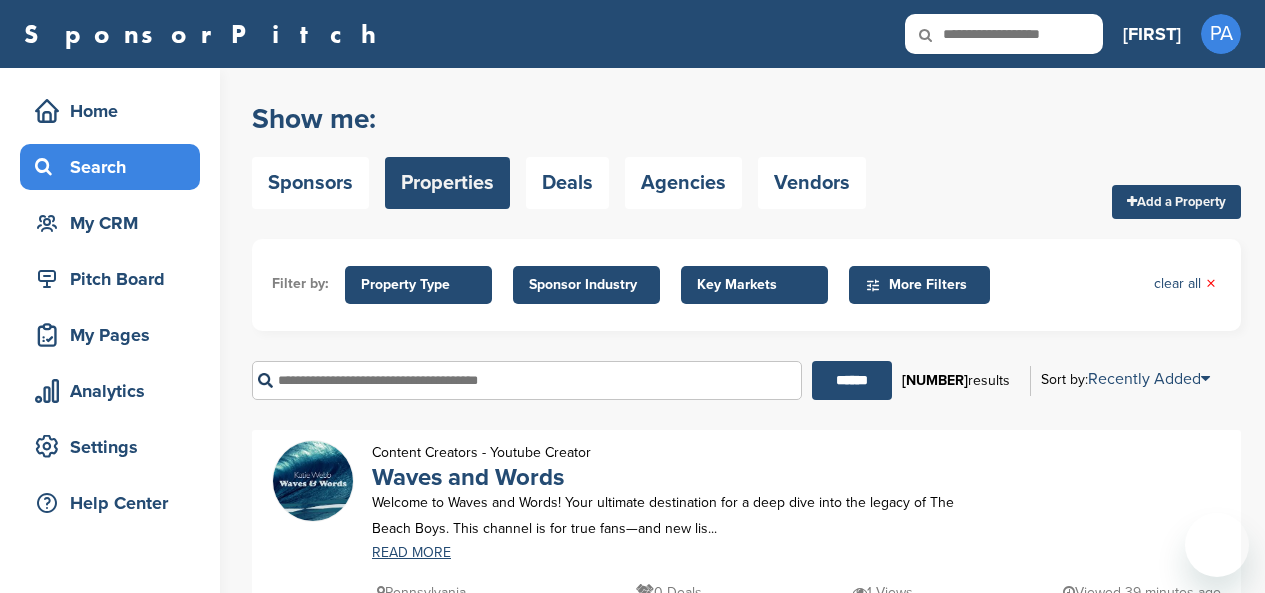 scroll, scrollTop: 0, scrollLeft: 0, axis: both 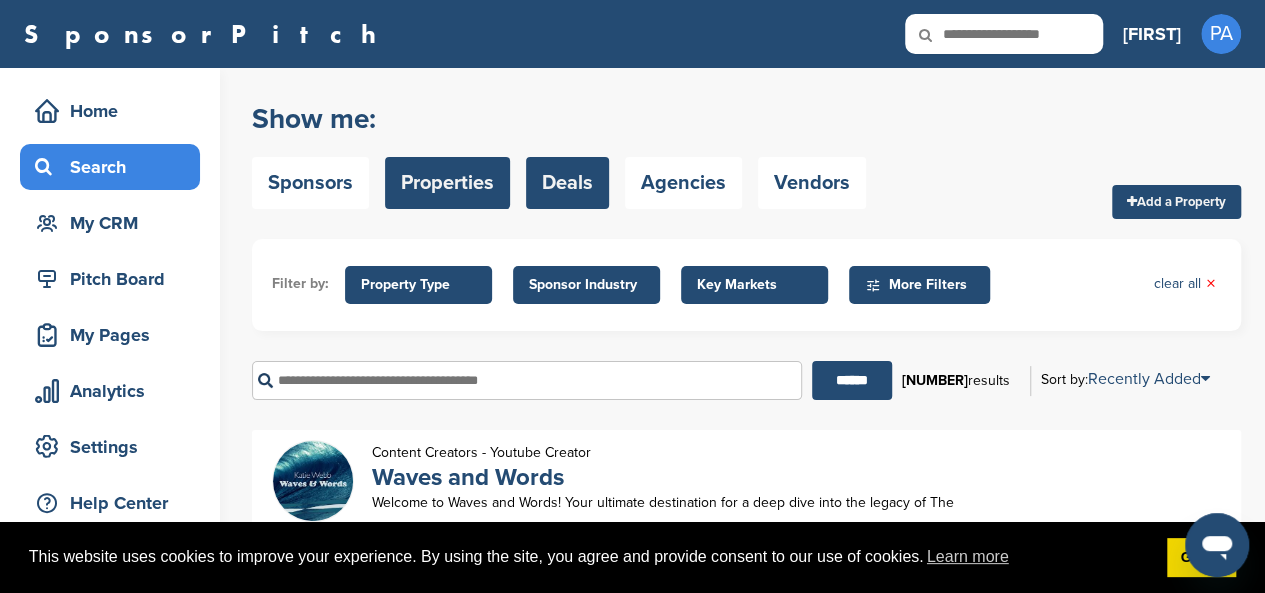 click on "Deals" at bounding box center [567, 183] 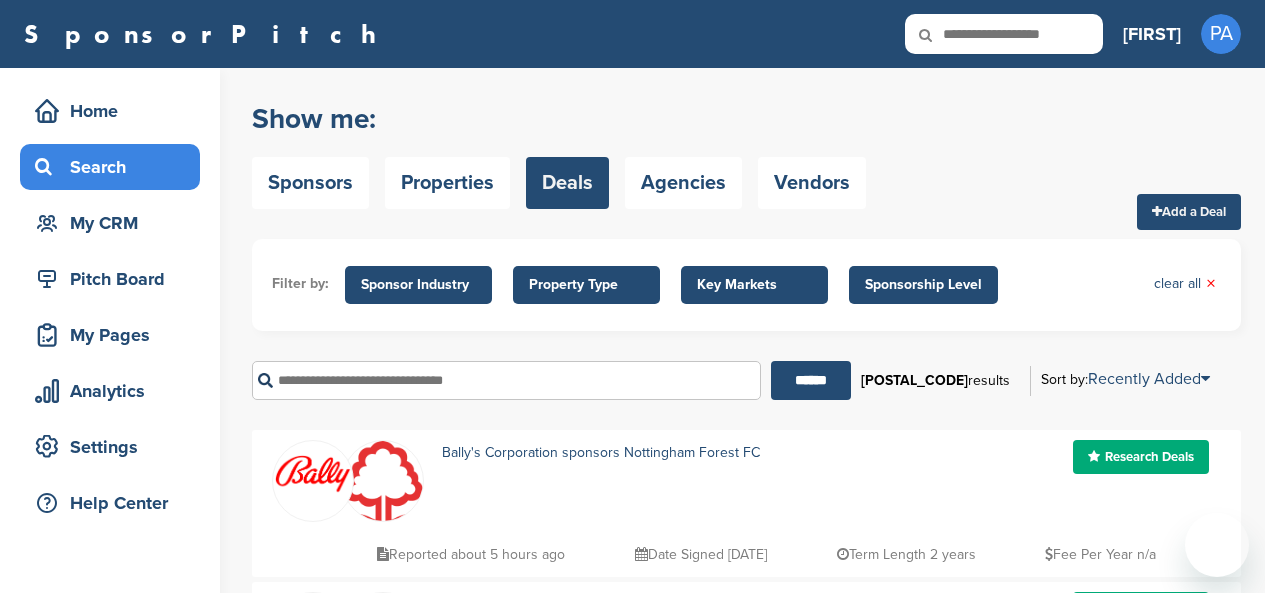 scroll, scrollTop: 0, scrollLeft: 0, axis: both 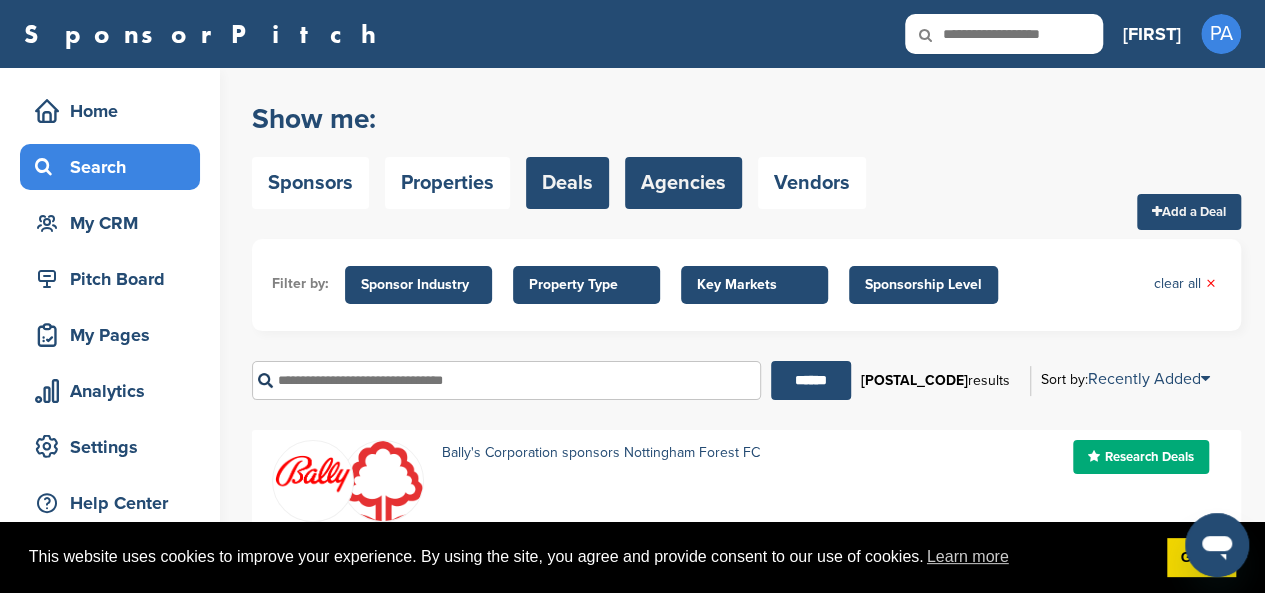 click on "Agencies" at bounding box center [683, 183] 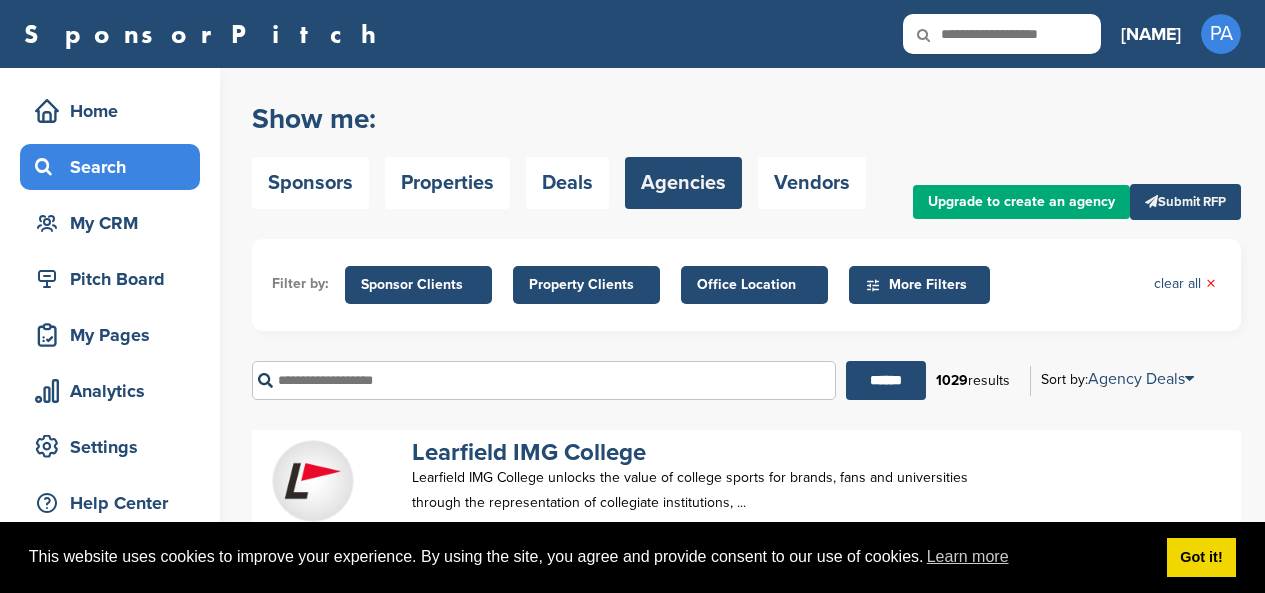scroll, scrollTop: 0, scrollLeft: 0, axis: both 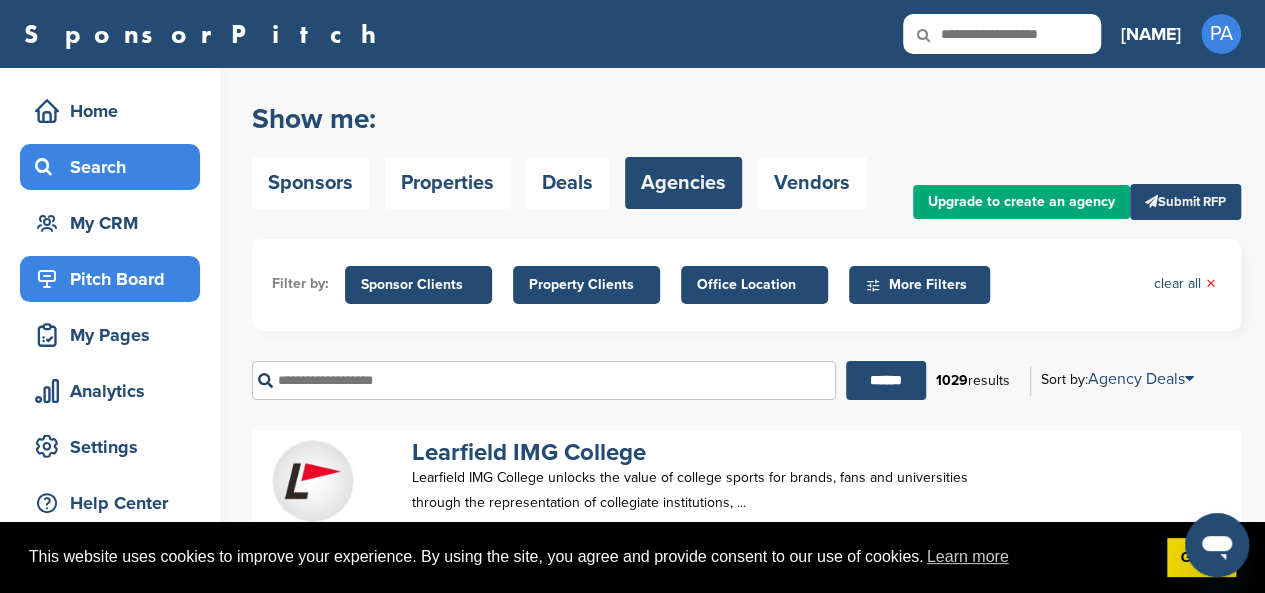 click on "Pitch Board" at bounding box center [110, 279] 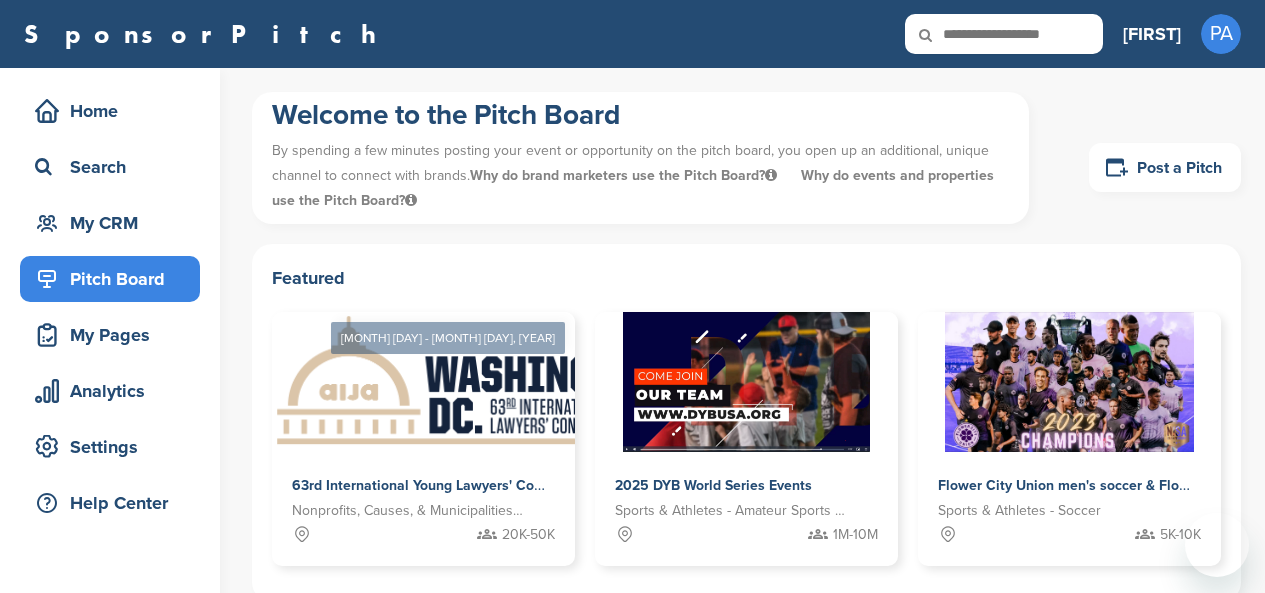 scroll, scrollTop: 0, scrollLeft: 0, axis: both 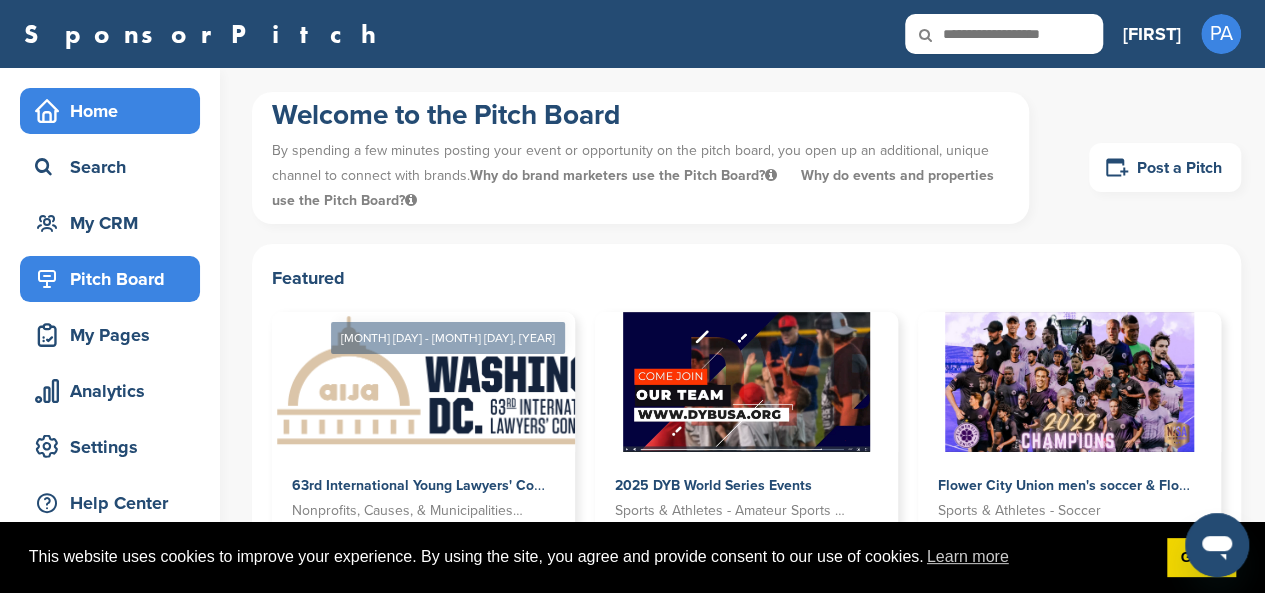 click on "Home" at bounding box center (115, 111) 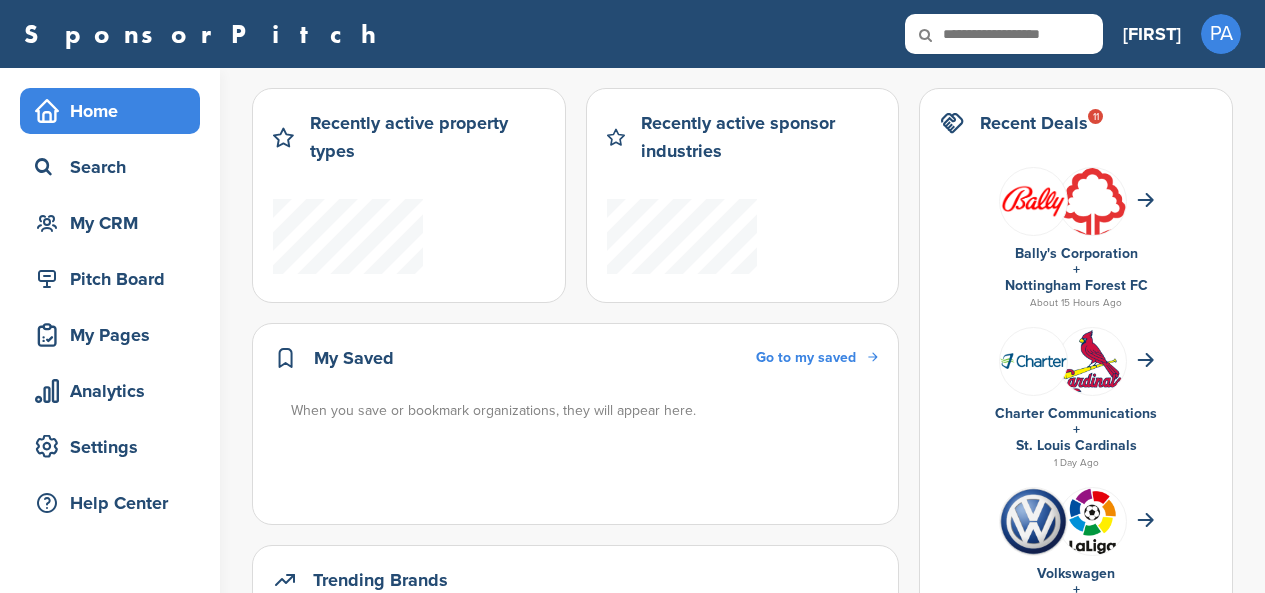 scroll, scrollTop: 0, scrollLeft: 0, axis: both 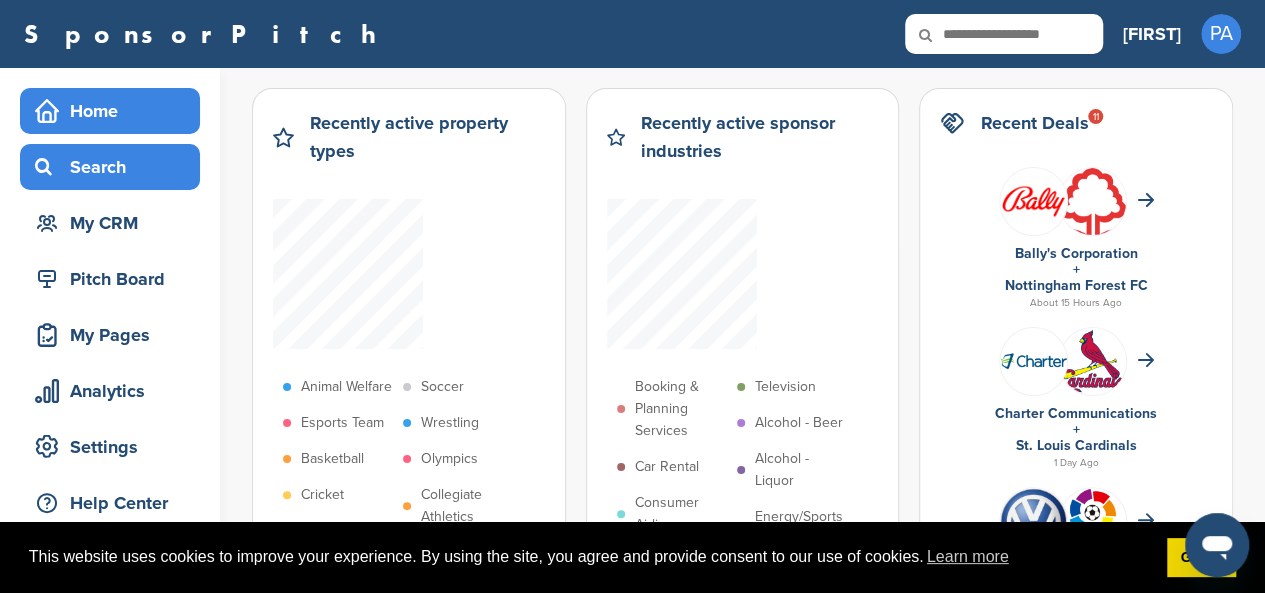 click on "Search" at bounding box center (115, 167) 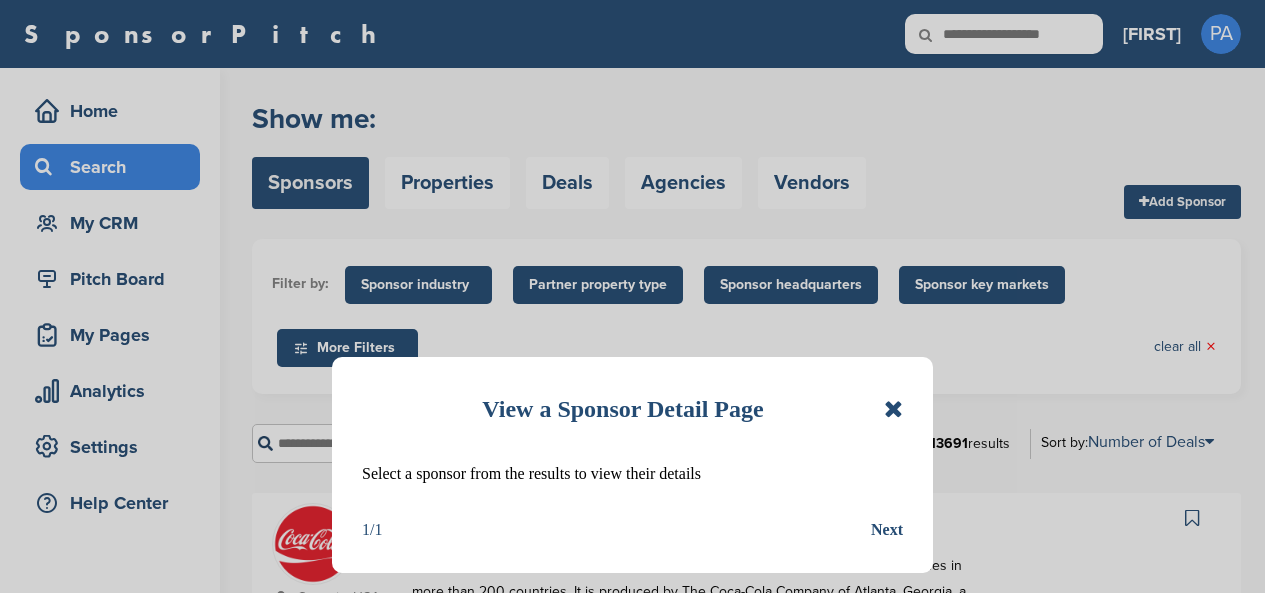 scroll, scrollTop: 0, scrollLeft: 0, axis: both 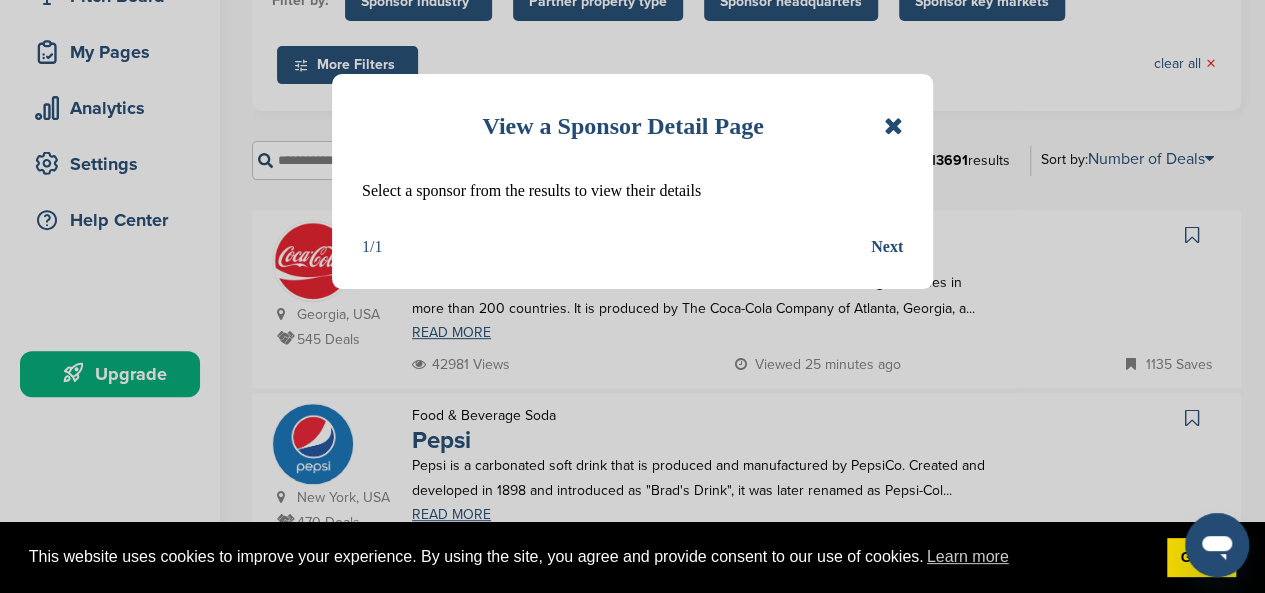 click on "Next" at bounding box center (887, 247) 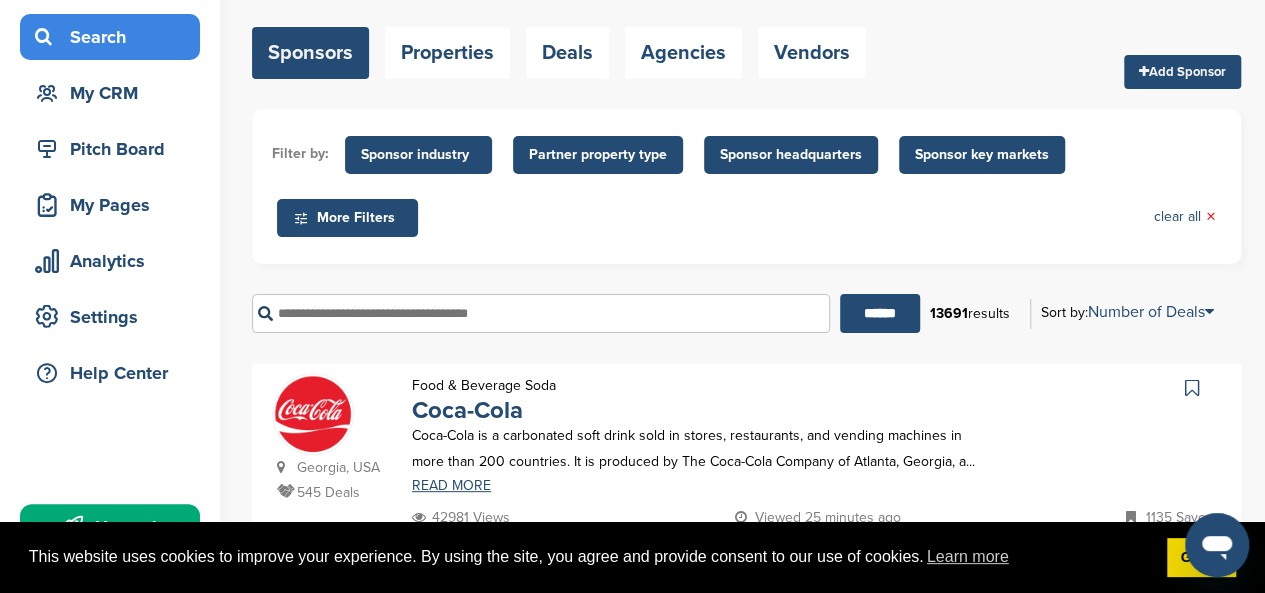 scroll, scrollTop: 126, scrollLeft: 0, axis: vertical 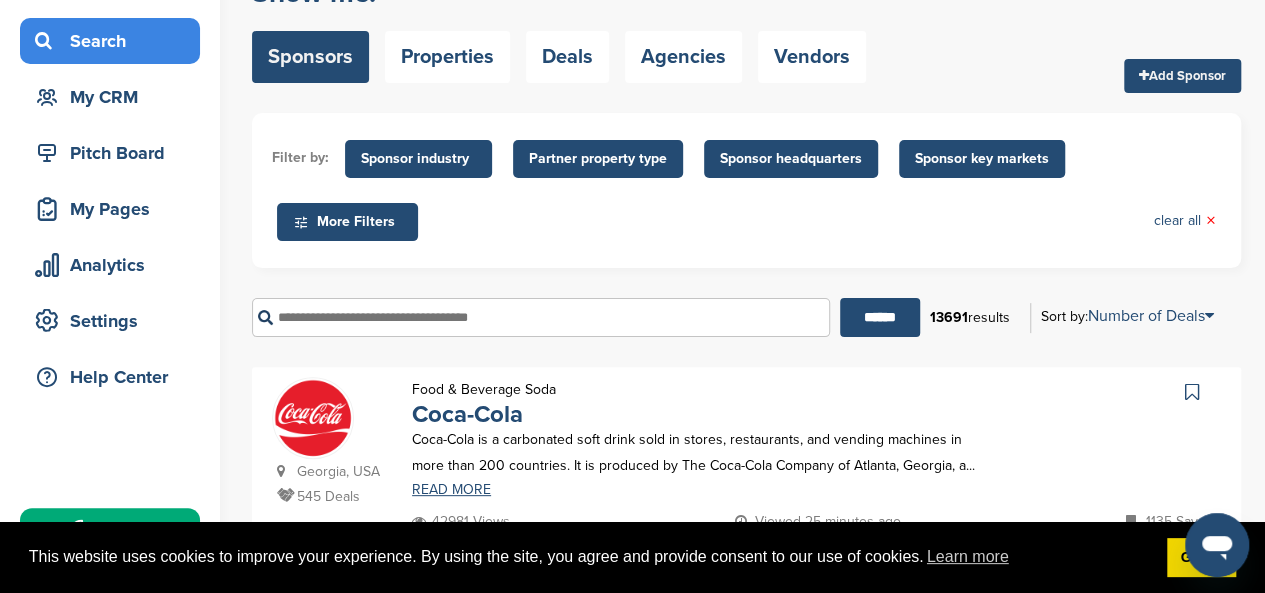 click on "More Filters" at bounding box center (350, 222) 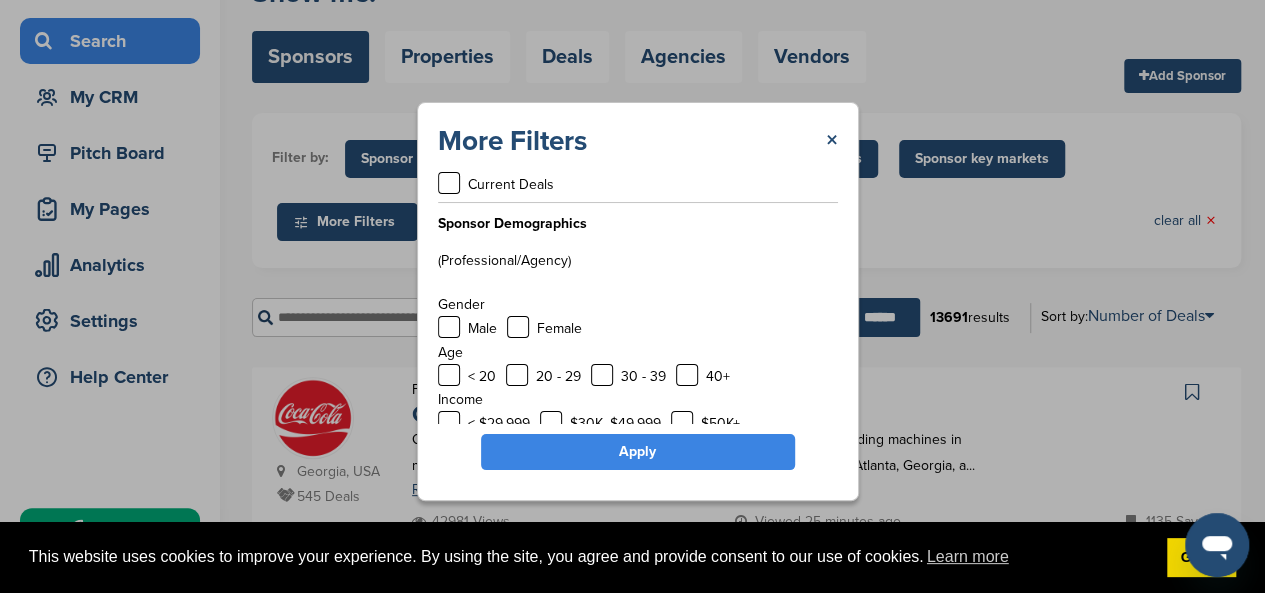 scroll, scrollTop: 0, scrollLeft: 0, axis: both 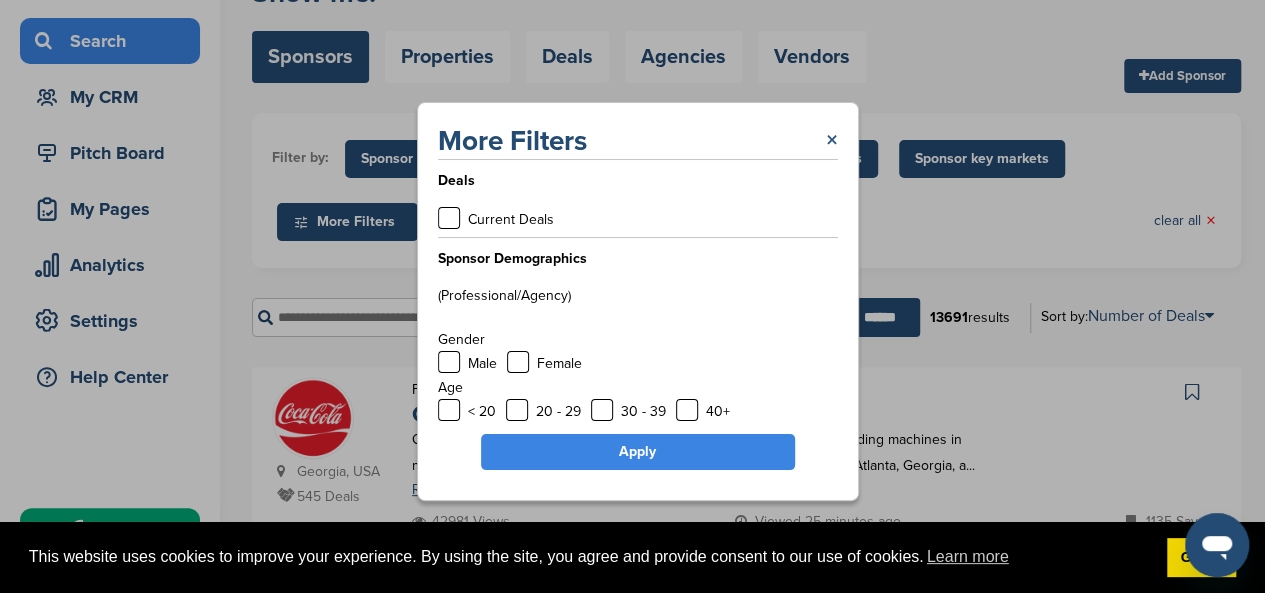click on "×" at bounding box center [832, 141] 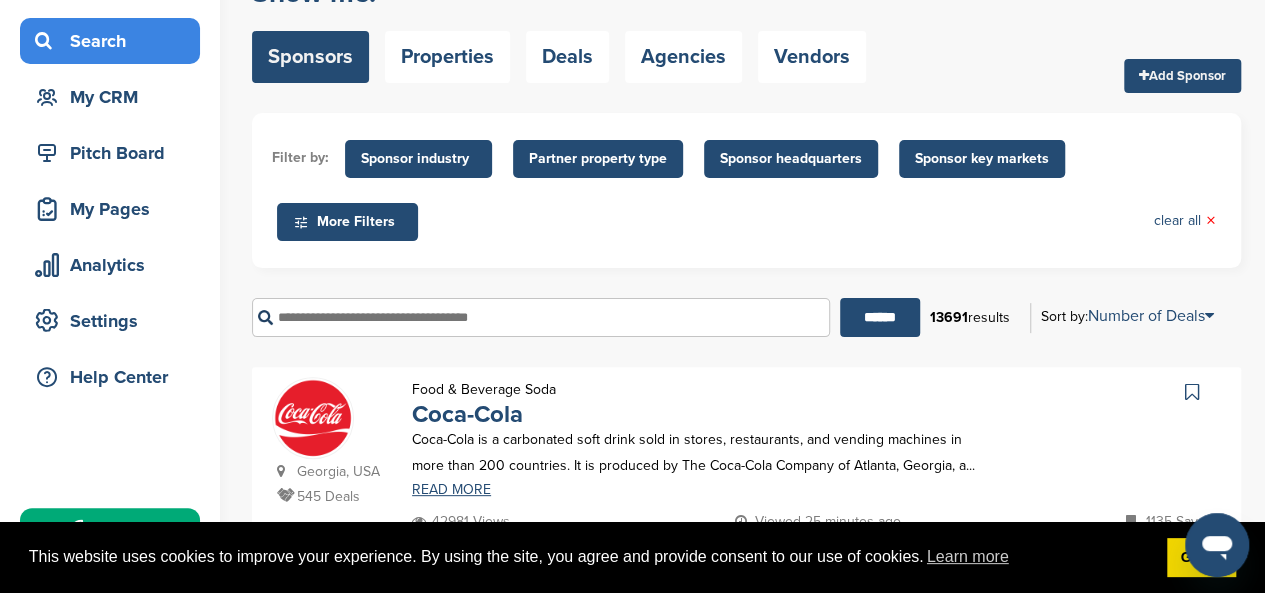 click at bounding box center [541, 317] 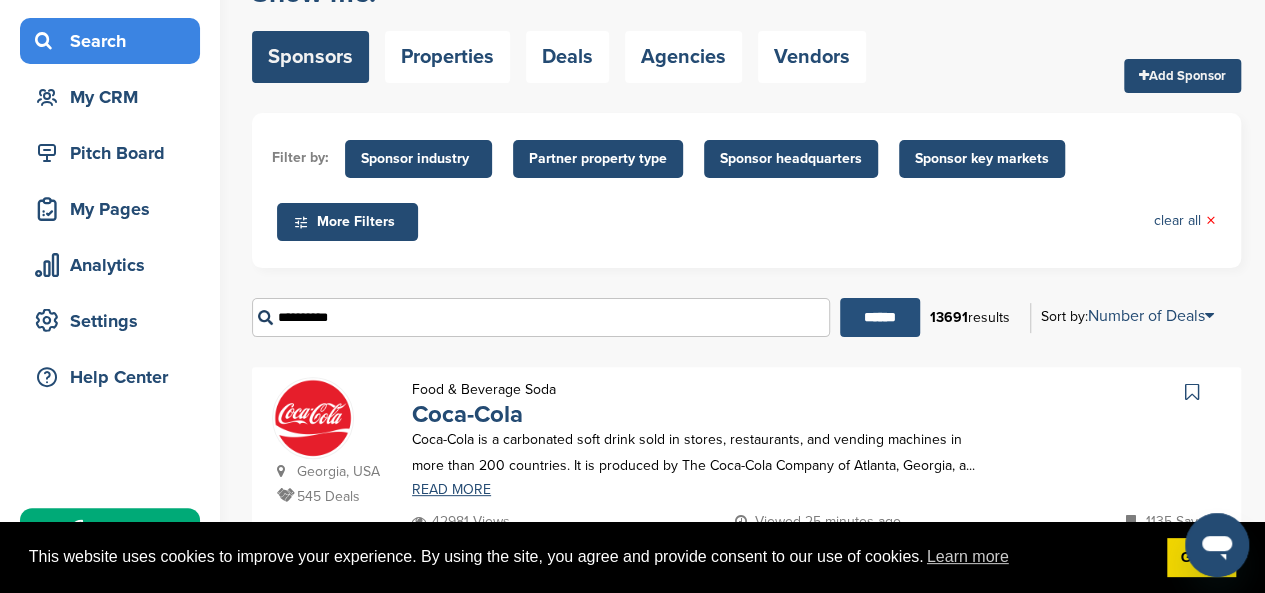 click on "******" at bounding box center [880, 317] 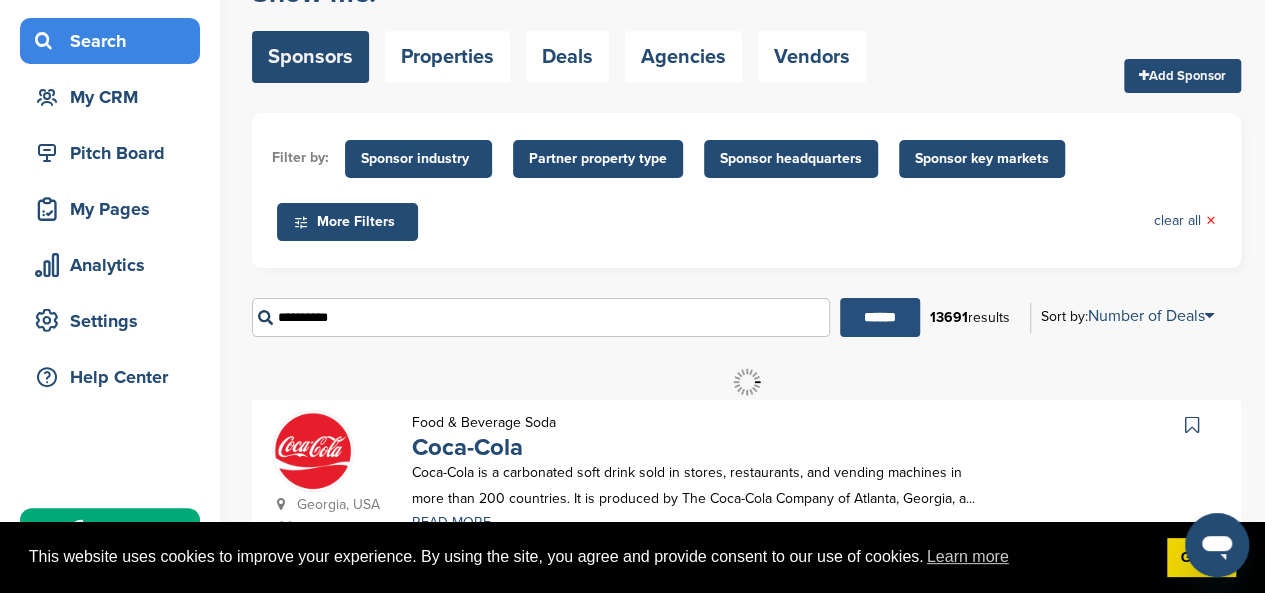 scroll, scrollTop: 0, scrollLeft: 0, axis: both 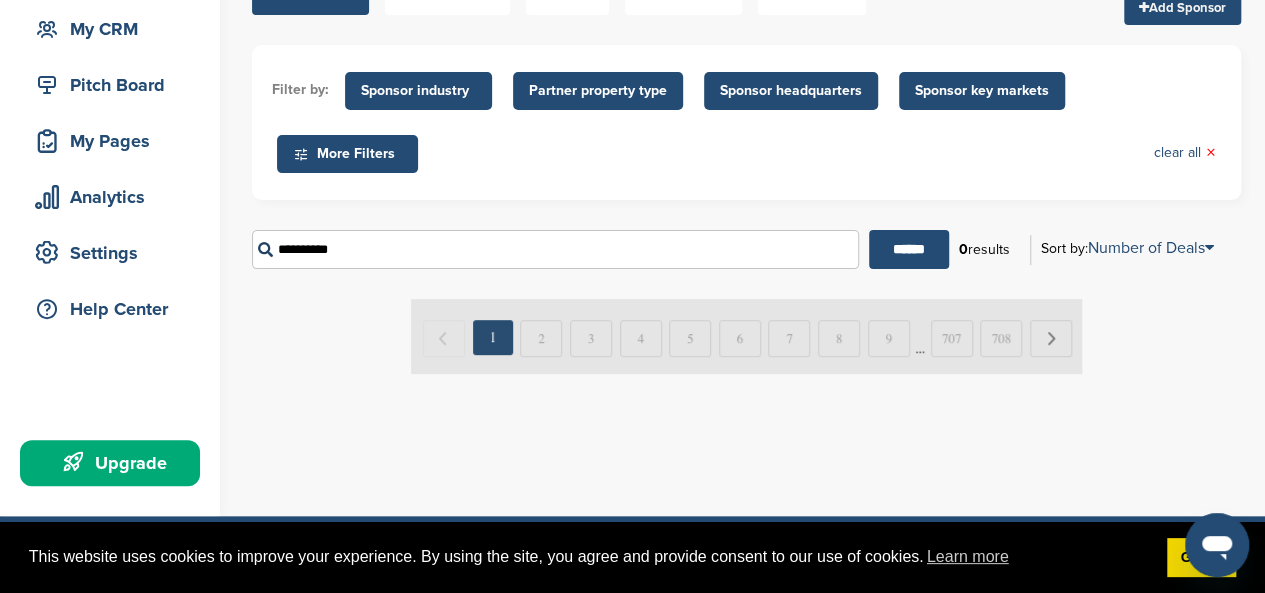 click on "**********" at bounding box center [555, 249] 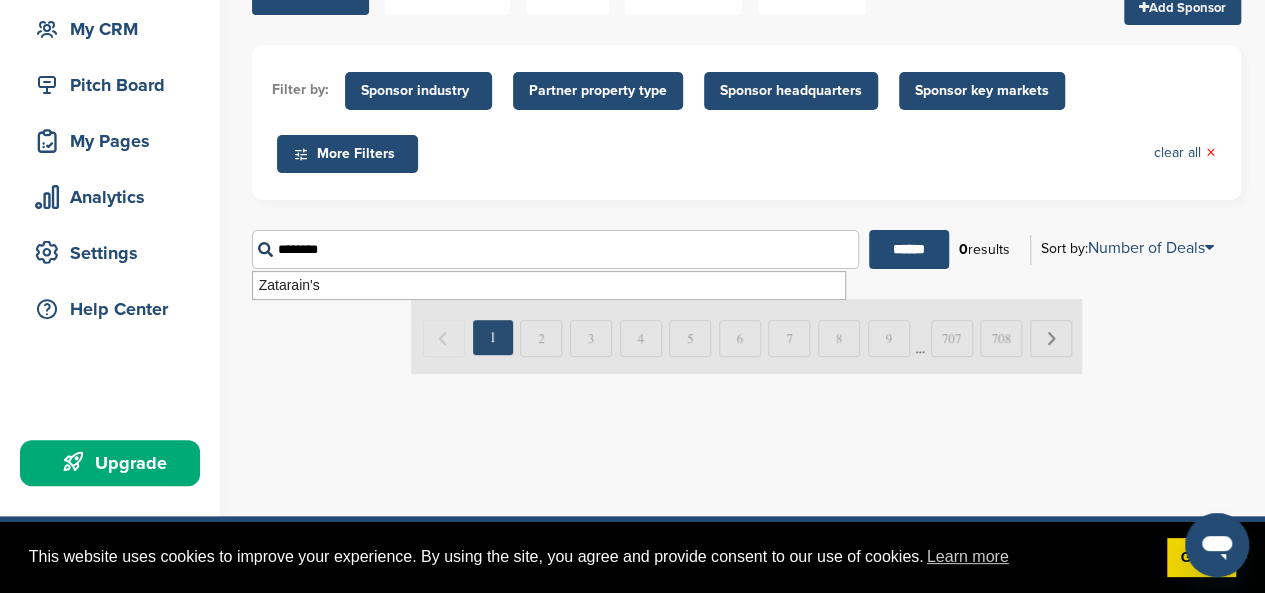 type on "********" 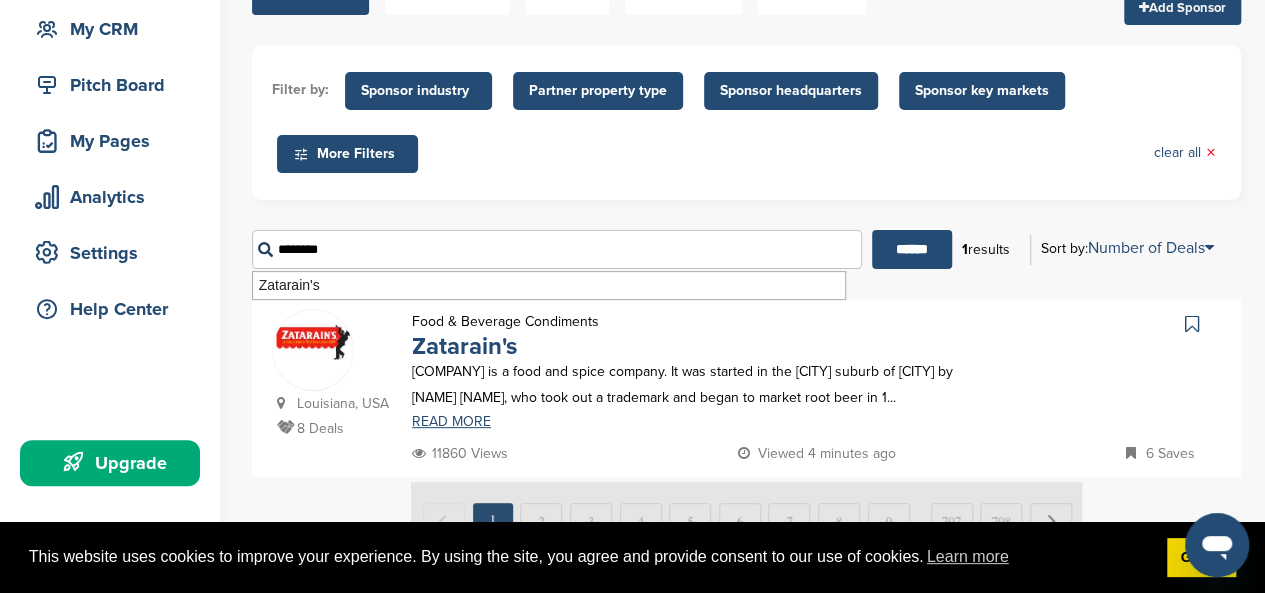 scroll, scrollTop: 0, scrollLeft: 0, axis: both 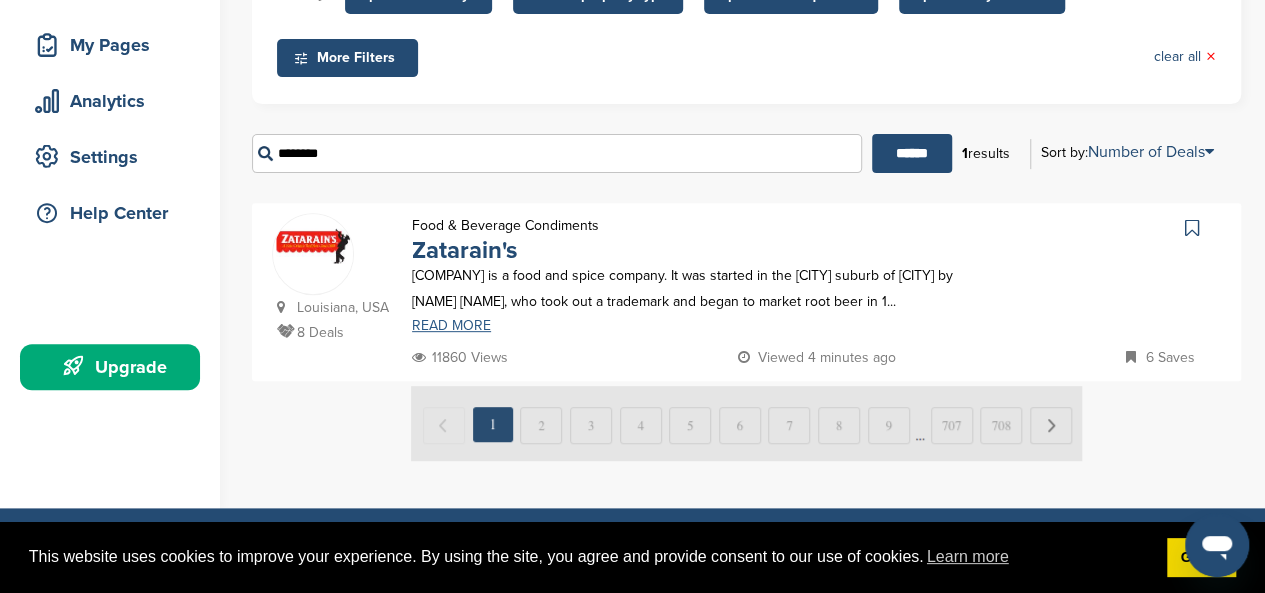 click on "READ MORE" at bounding box center [703, 326] 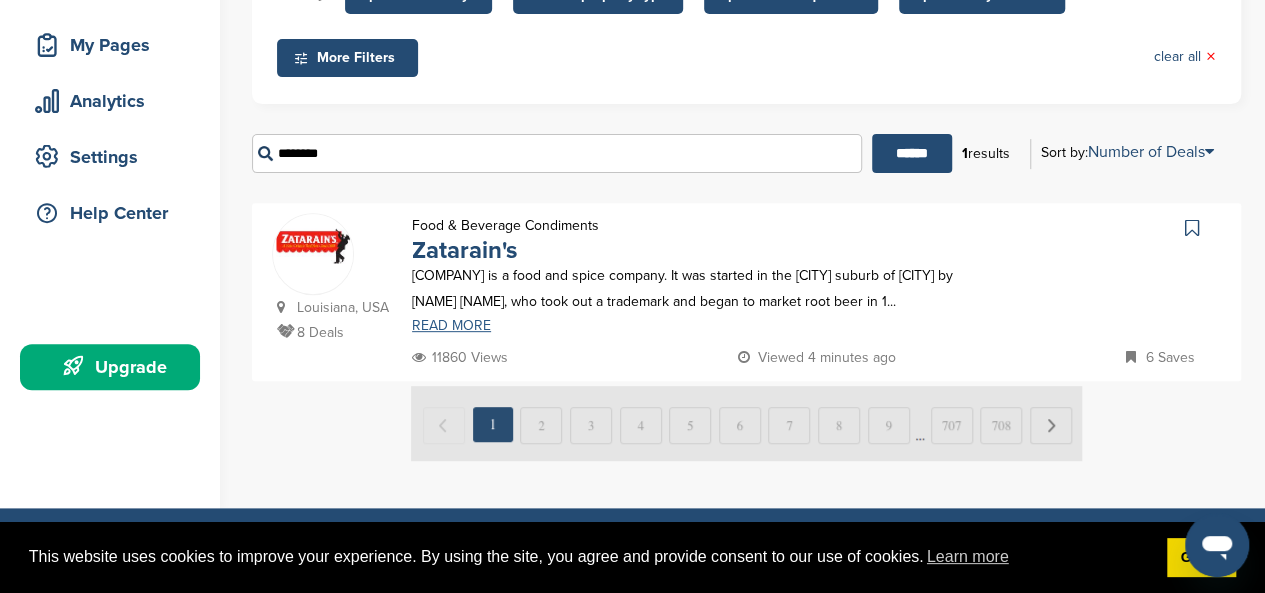 click on "READ MORE" at bounding box center [703, 326] 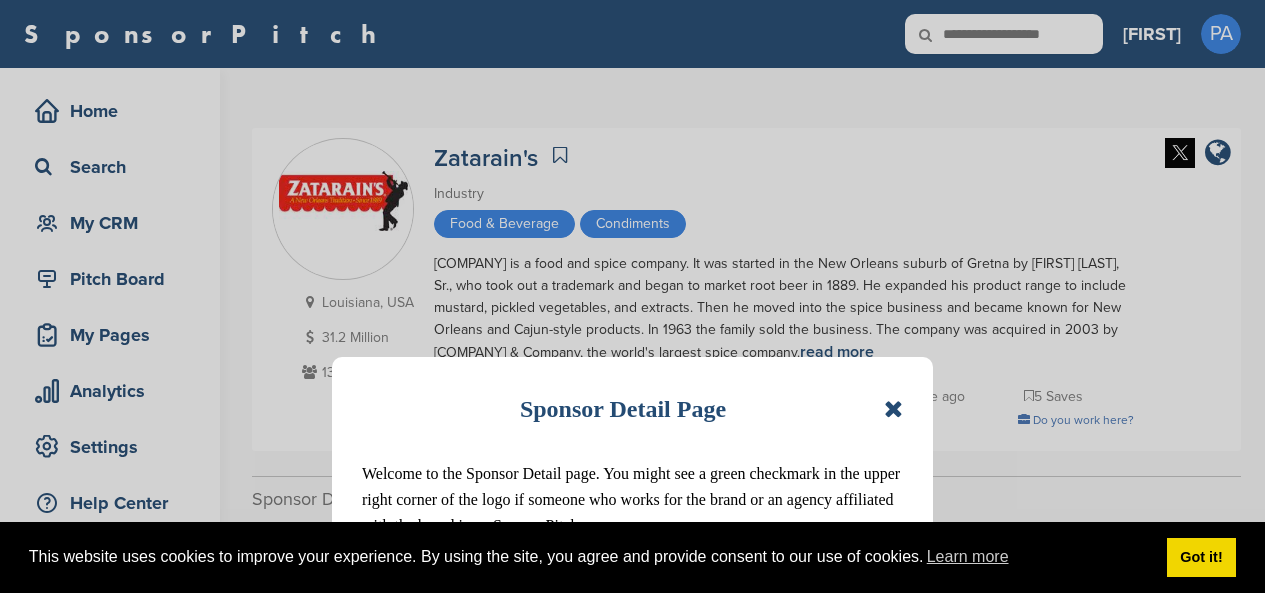 scroll, scrollTop: 0, scrollLeft: 0, axis: both 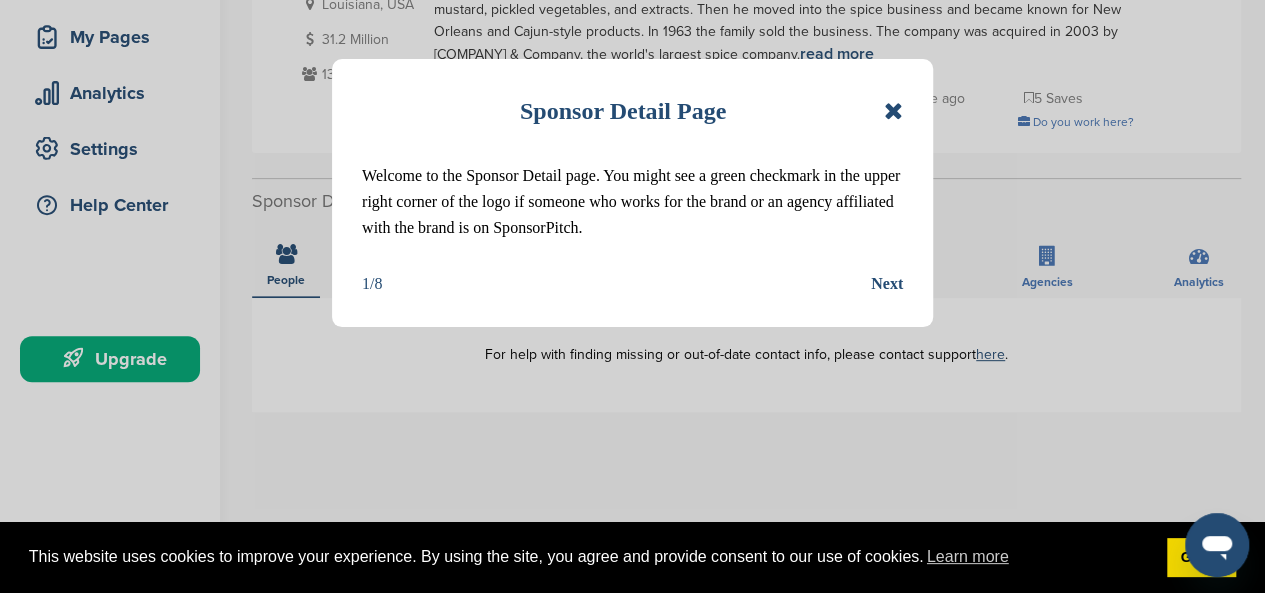 click at bounding box center [893, 111] 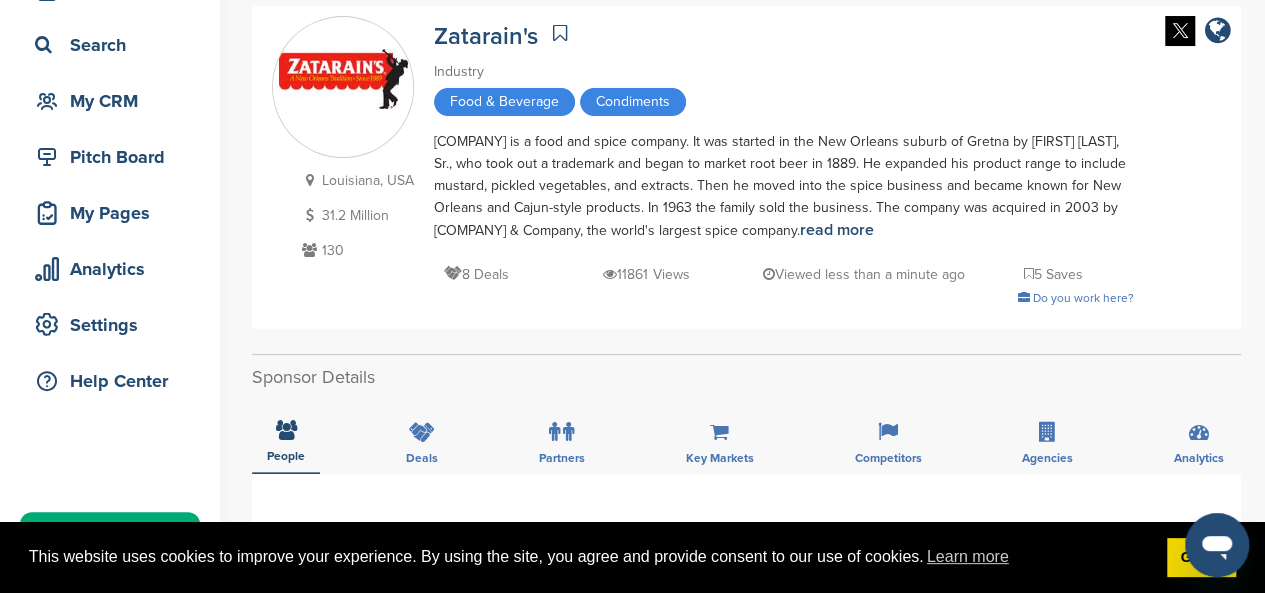 scroll, scrollTop: 118, scrollLeft: 0, axis: vertical 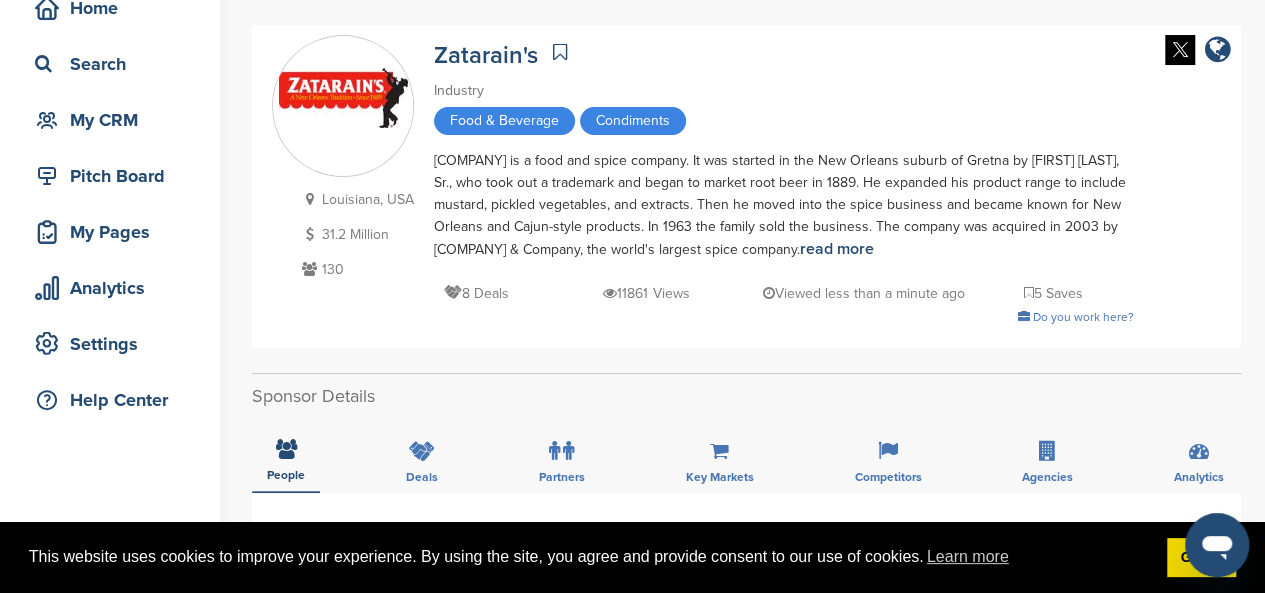 click on "[COMPANY] is a food and spice company. It was started in the New Orleans suburb of Gretna by [FIRST] [LAST], Sr., who took out a trademark and began to market root beer in 1889. He expanded his product range to include mustard, pickled vegetables, and extracts. Then he moved into the spice business and became known for New Orleans and Cajun-style products. In 1963 the family sold the business. The company was acquired in 2003 by [COMPANY] & Company, the world's largest spice company. read more" at bounding box center (784, 205) 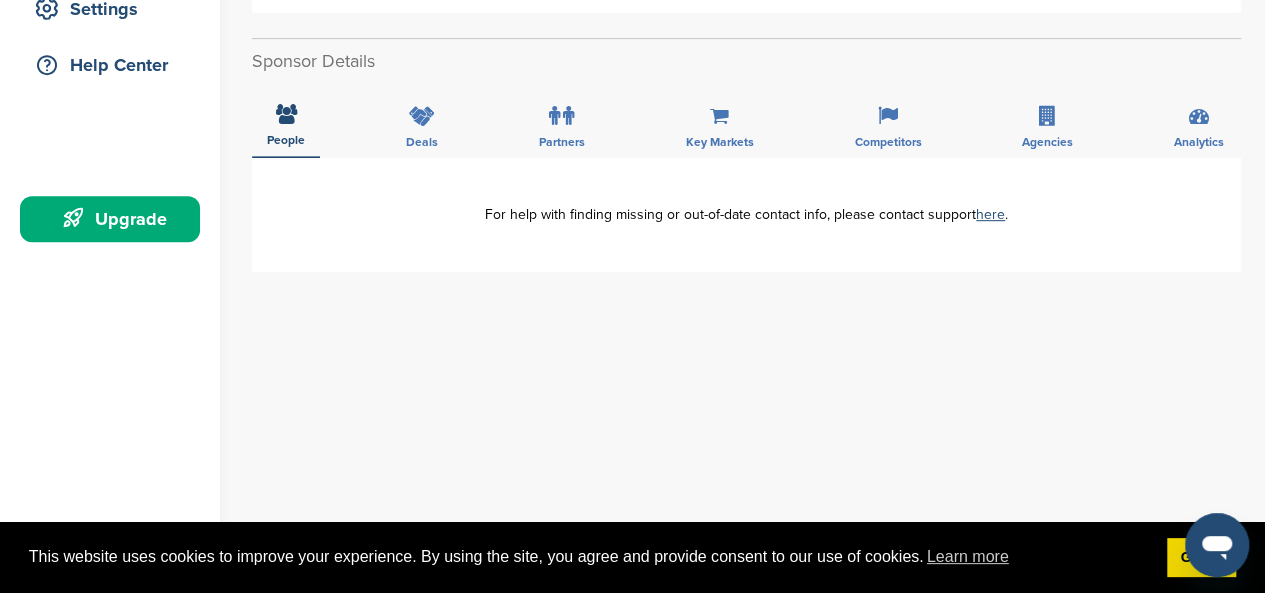 scroll, scrollTop: 455, scrollLeft: 0, axis: vertical 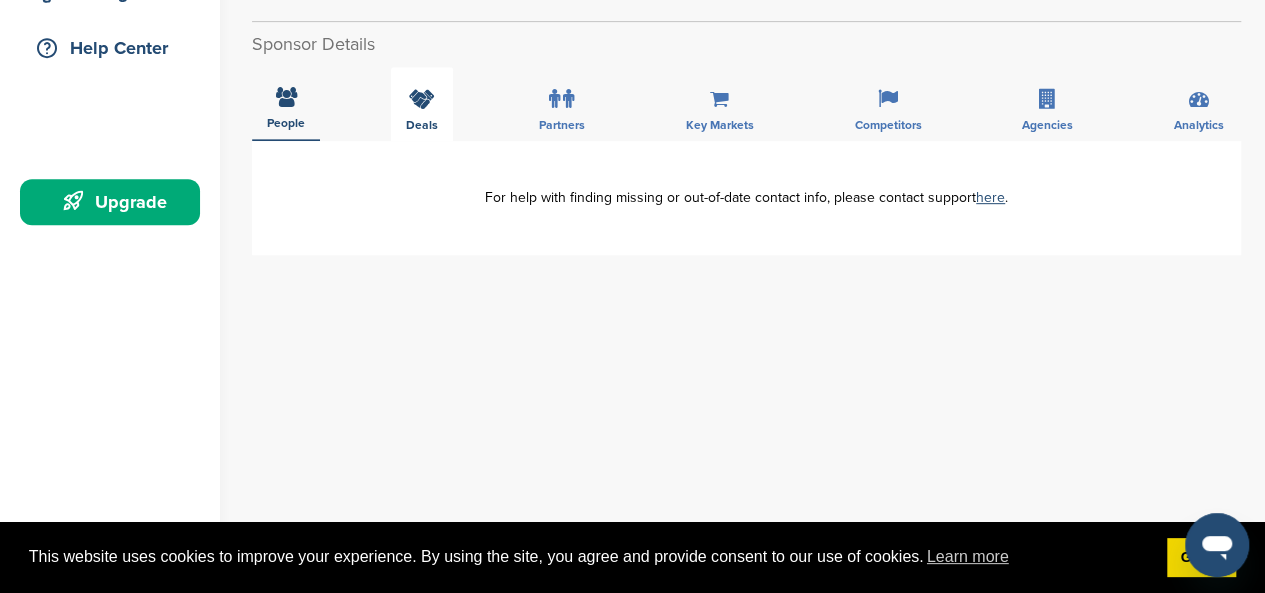 click on "Deals" at bounding box center [422, 104] 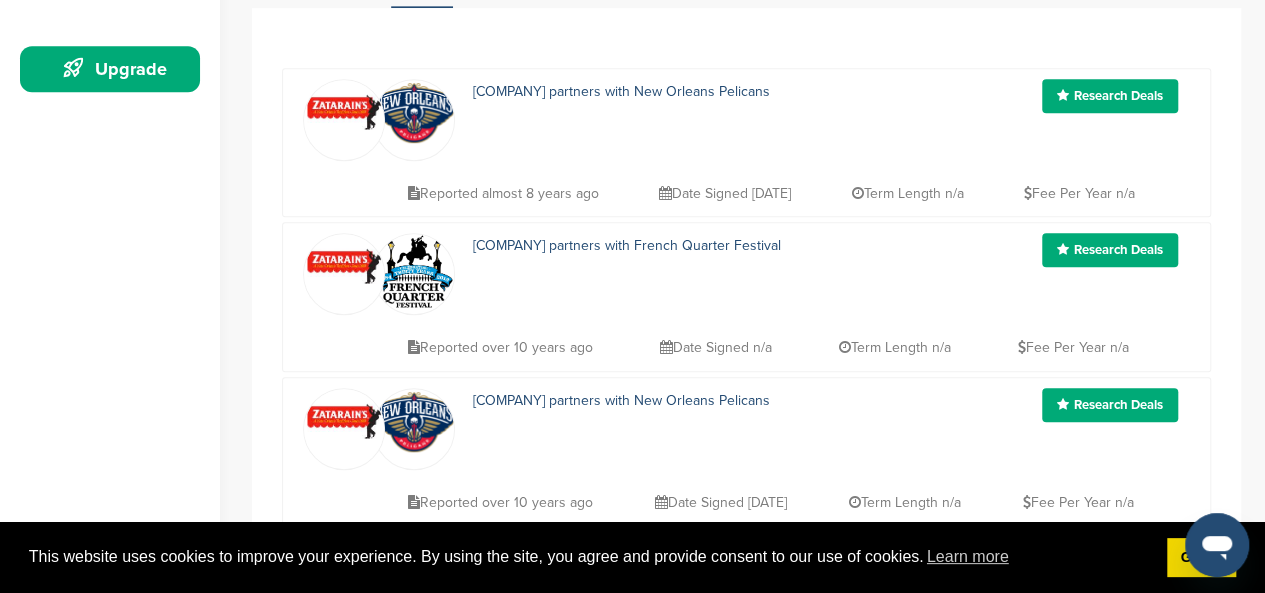 scroll, scrollTop: 592, scrollLeft: 0, axis: vertical 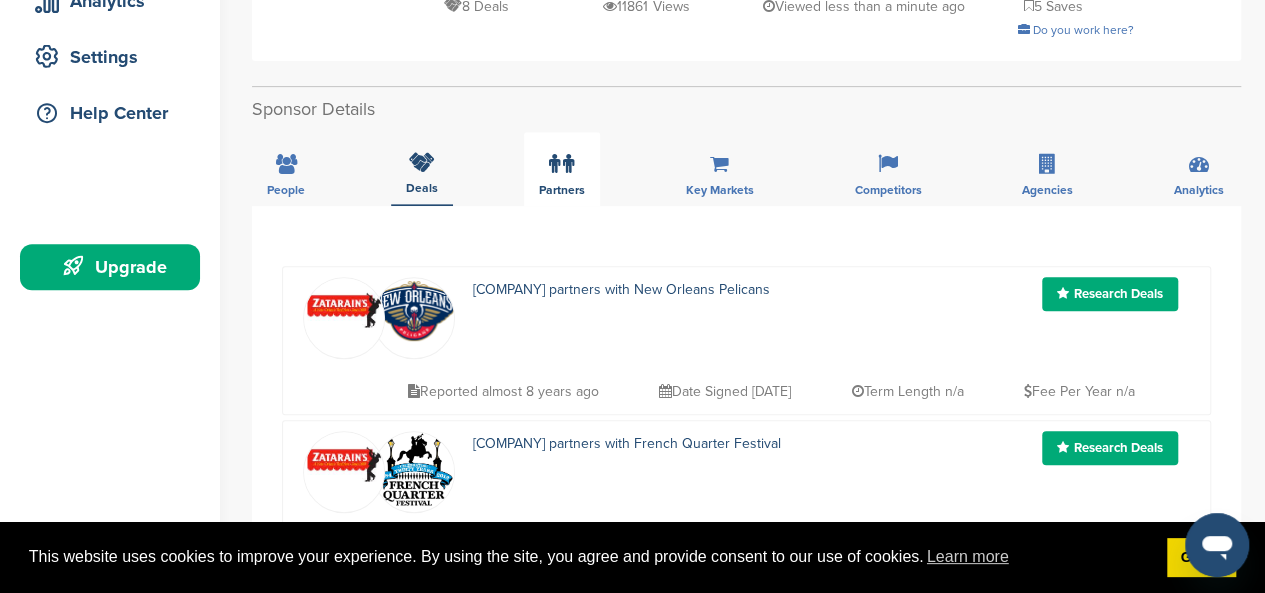 click at bounding box center [554, 164] 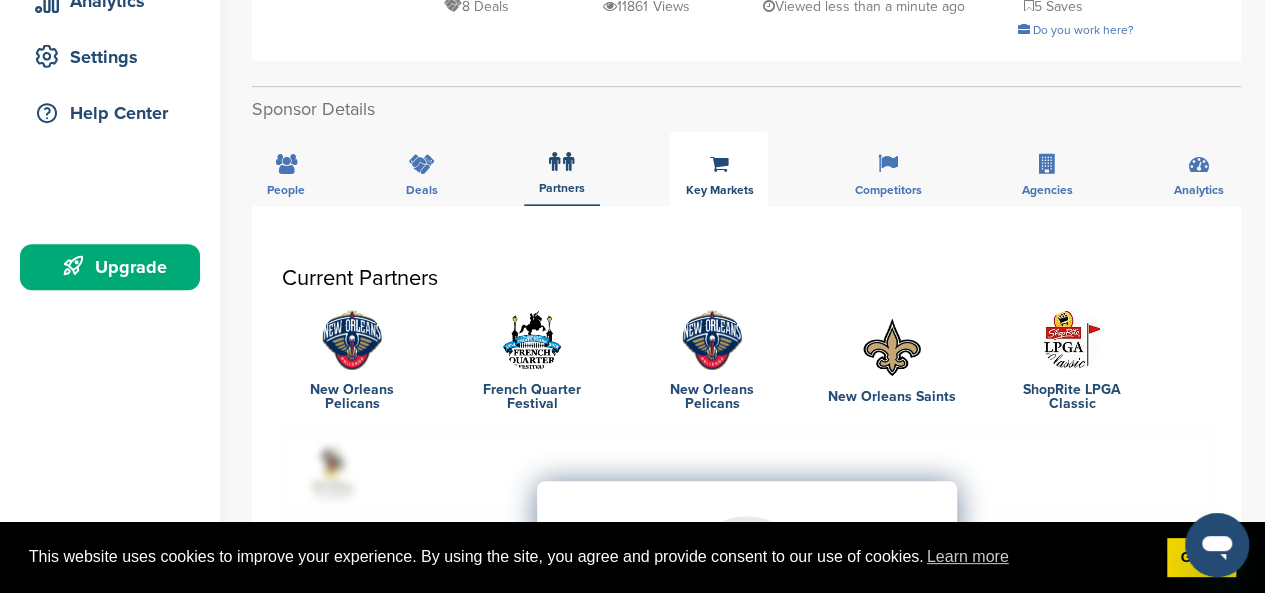 click on "Key Markets" at bounding box center [286, 190] 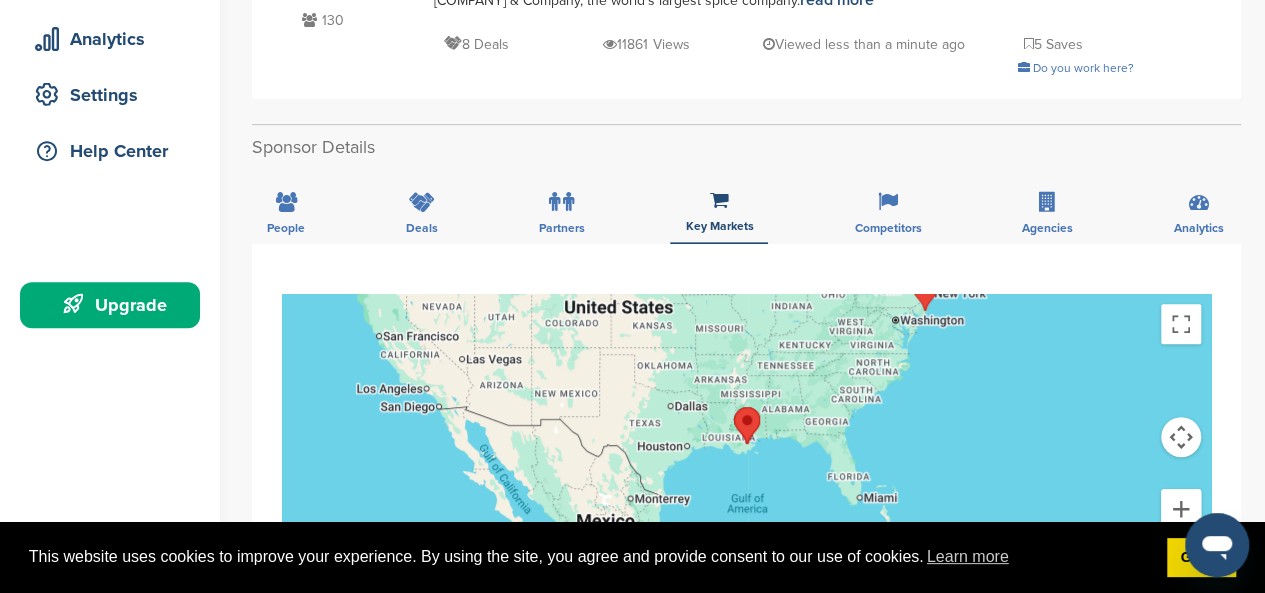 scroll, scrollTop: 350, scrollLeft: 0, axis: vertical 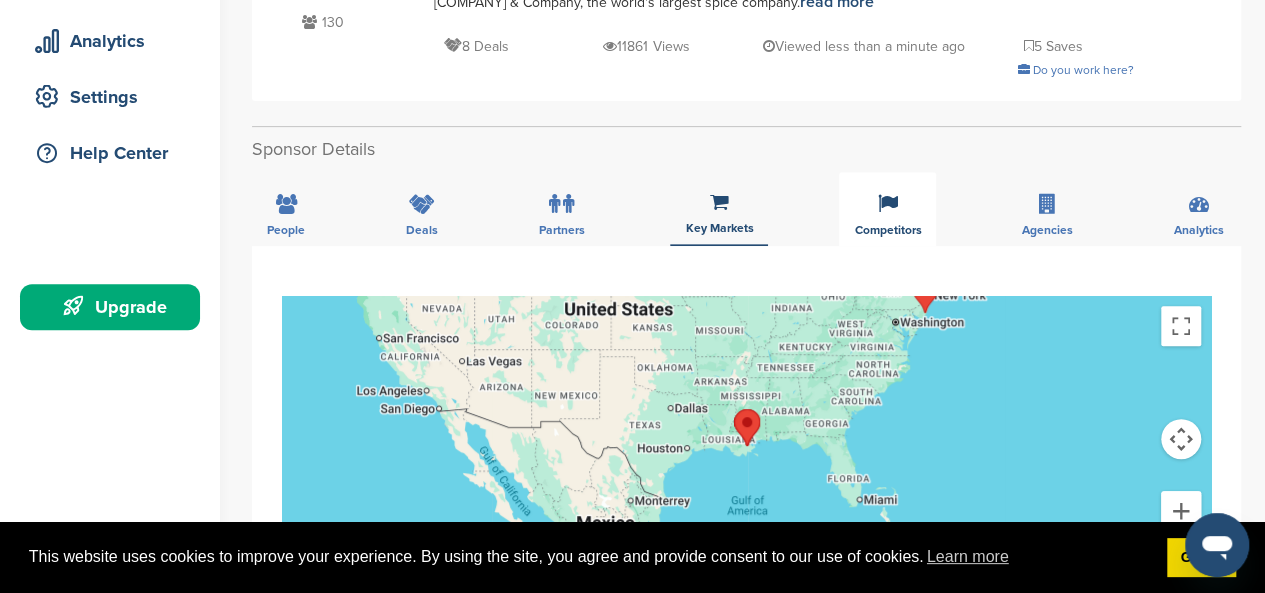 click on "Competitors" at bounding box center (887, 209) 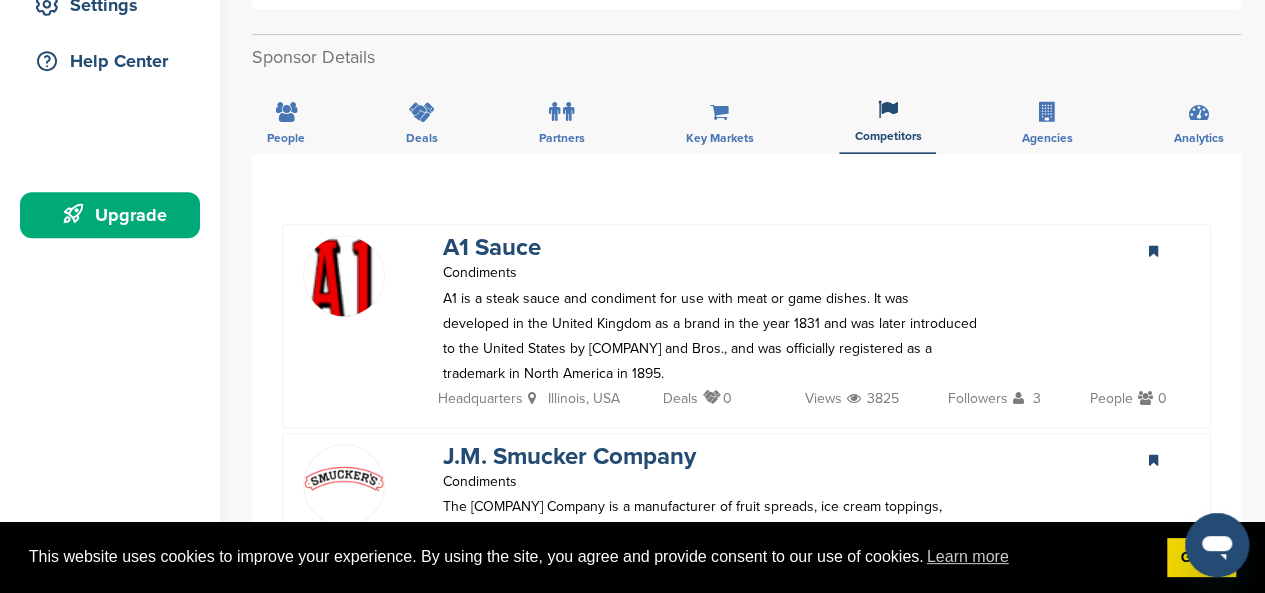 scroll, scrollTop: 428, scrollLeft: 0, axis: vertical 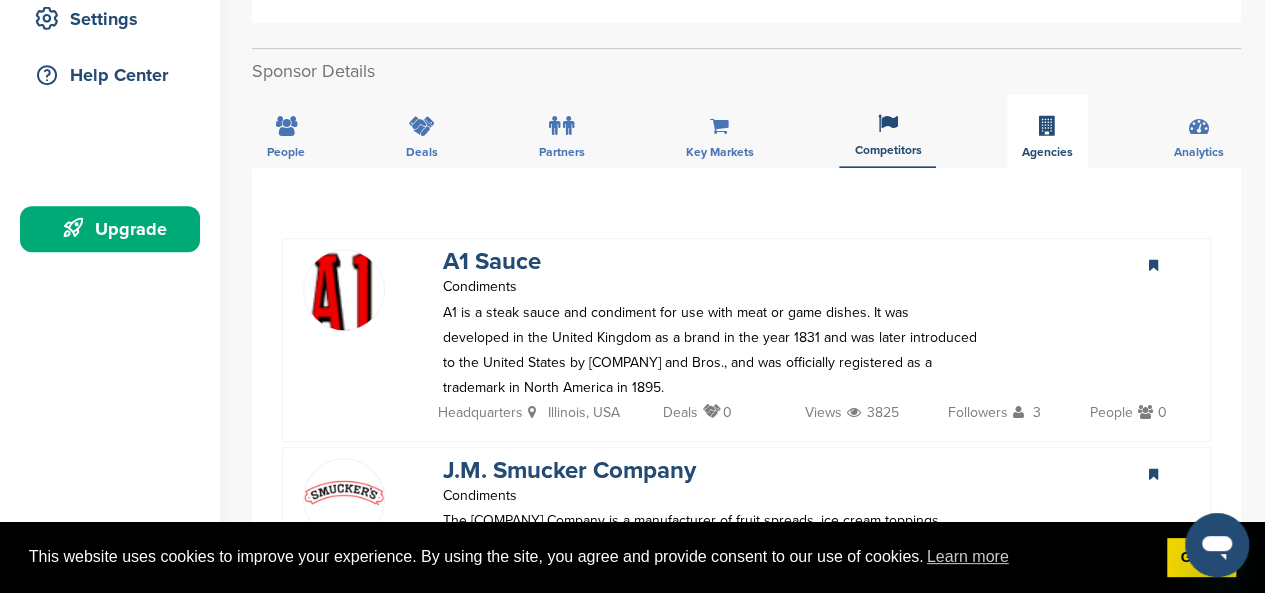 click on "Agencies" at bounding box center (286, 152) 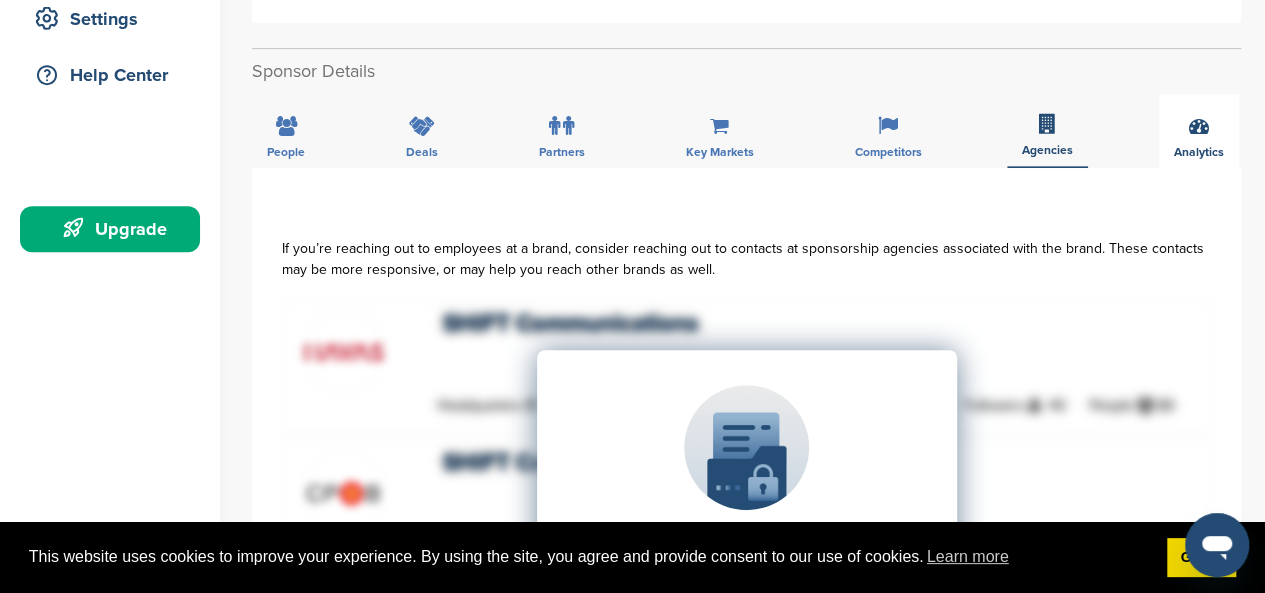 click at bounding box center (1199, 126) 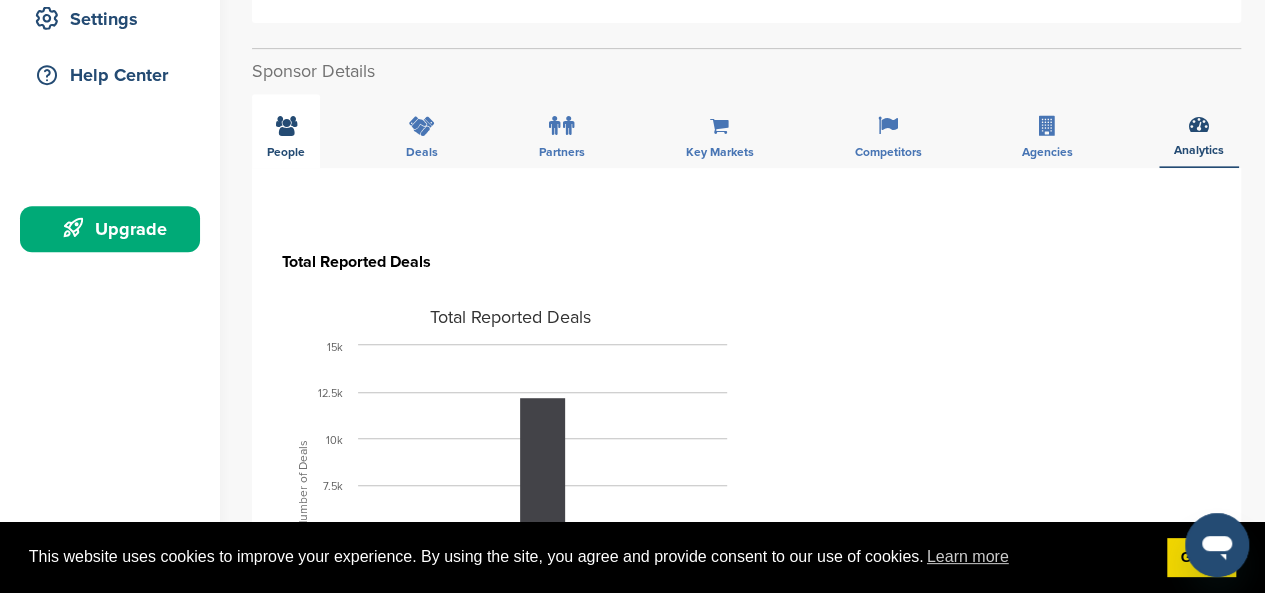 click on "People" at bounding box center [286, 131] 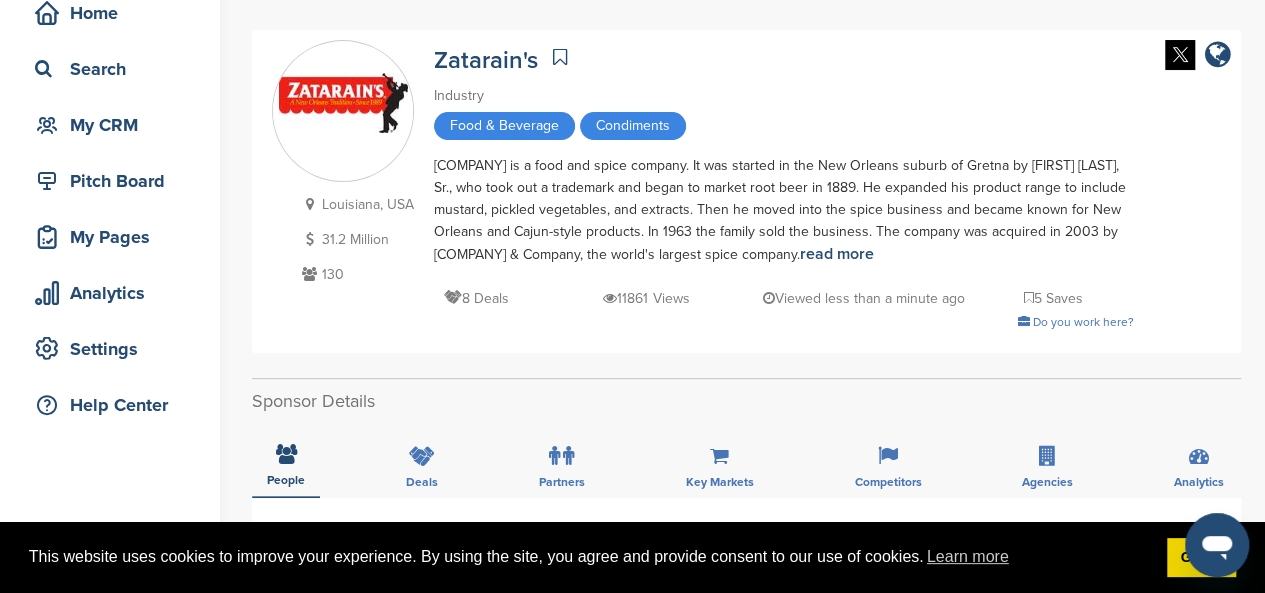 scroll, scrollTop: 78, scrollLeft: 0, axis: vertical 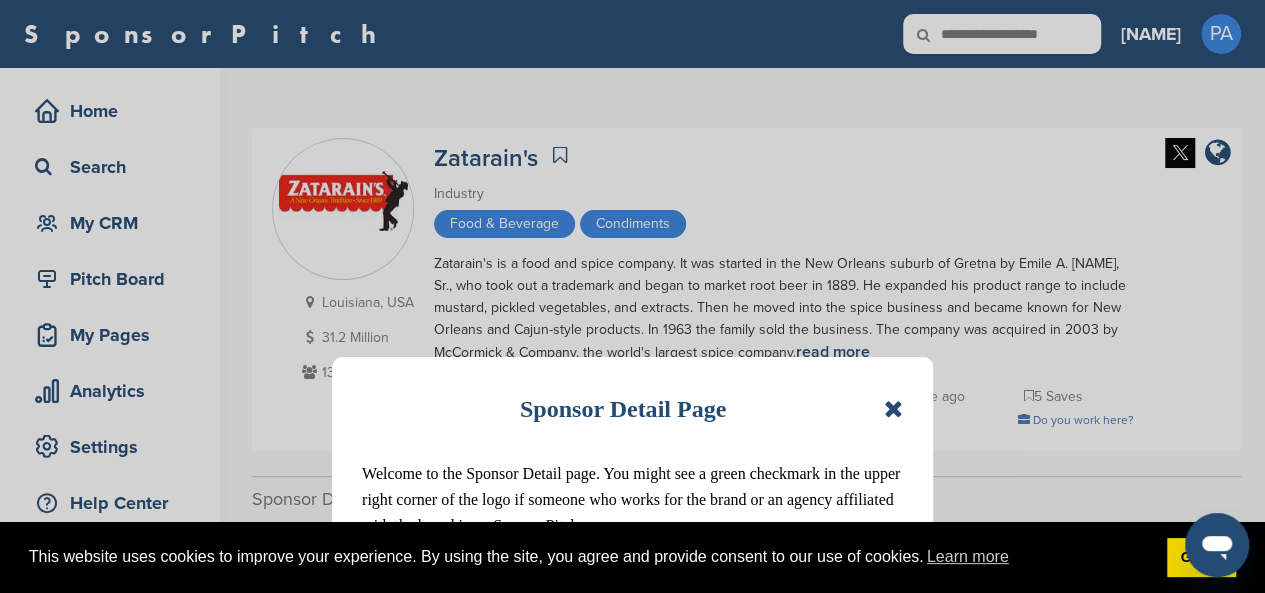 click at bounding box center (893, 409) 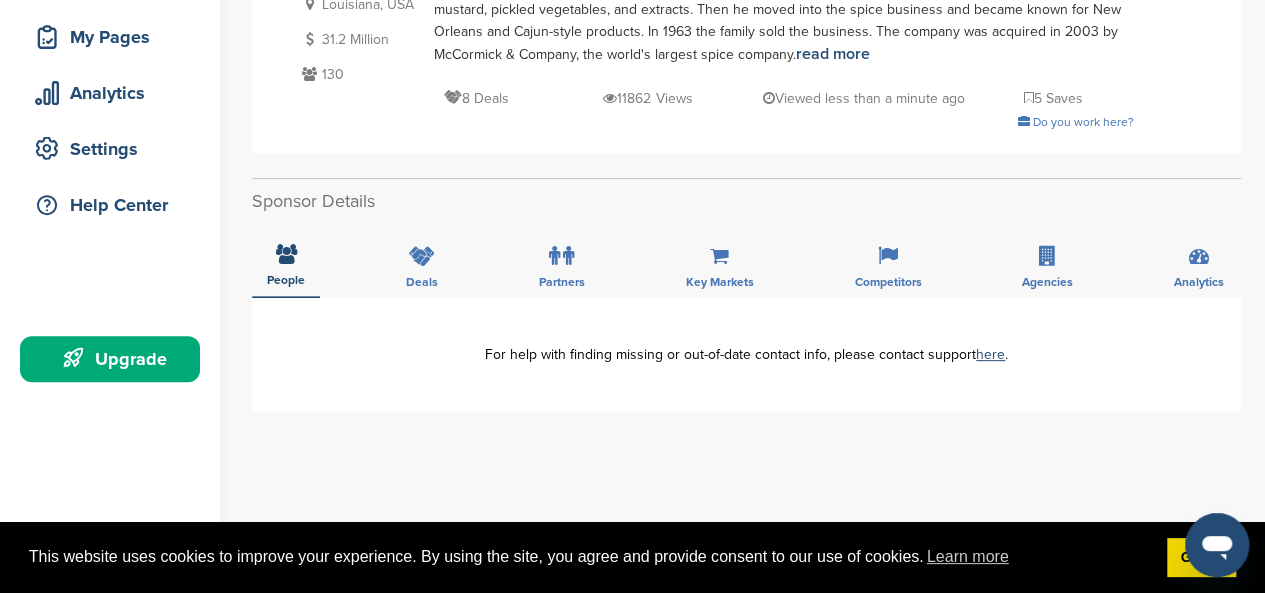 scroll, scrollTop: 302, scrollLeft: 0, axis: vertical 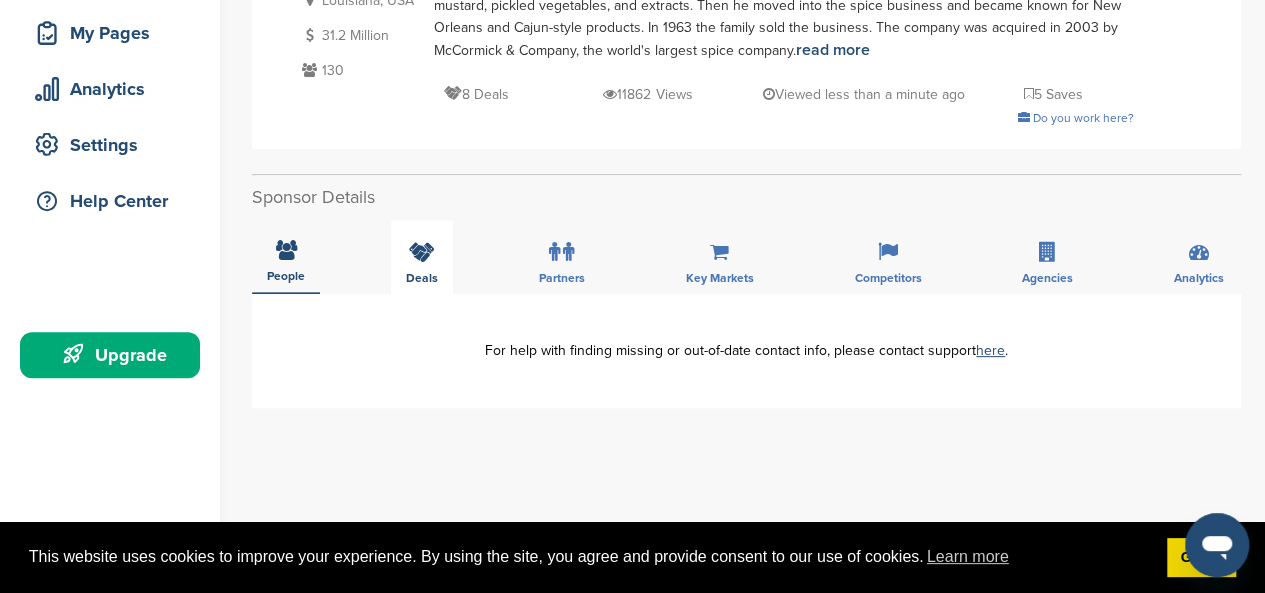 click at bounding box center [422, 252] 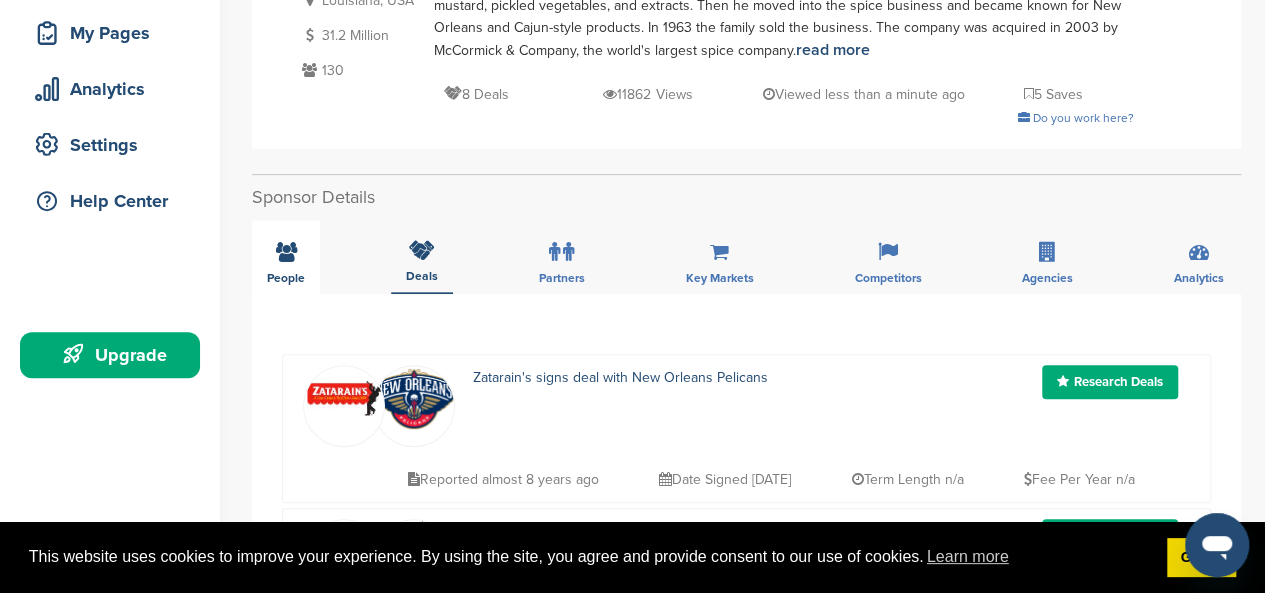 click at bounding box center (286, 252) 